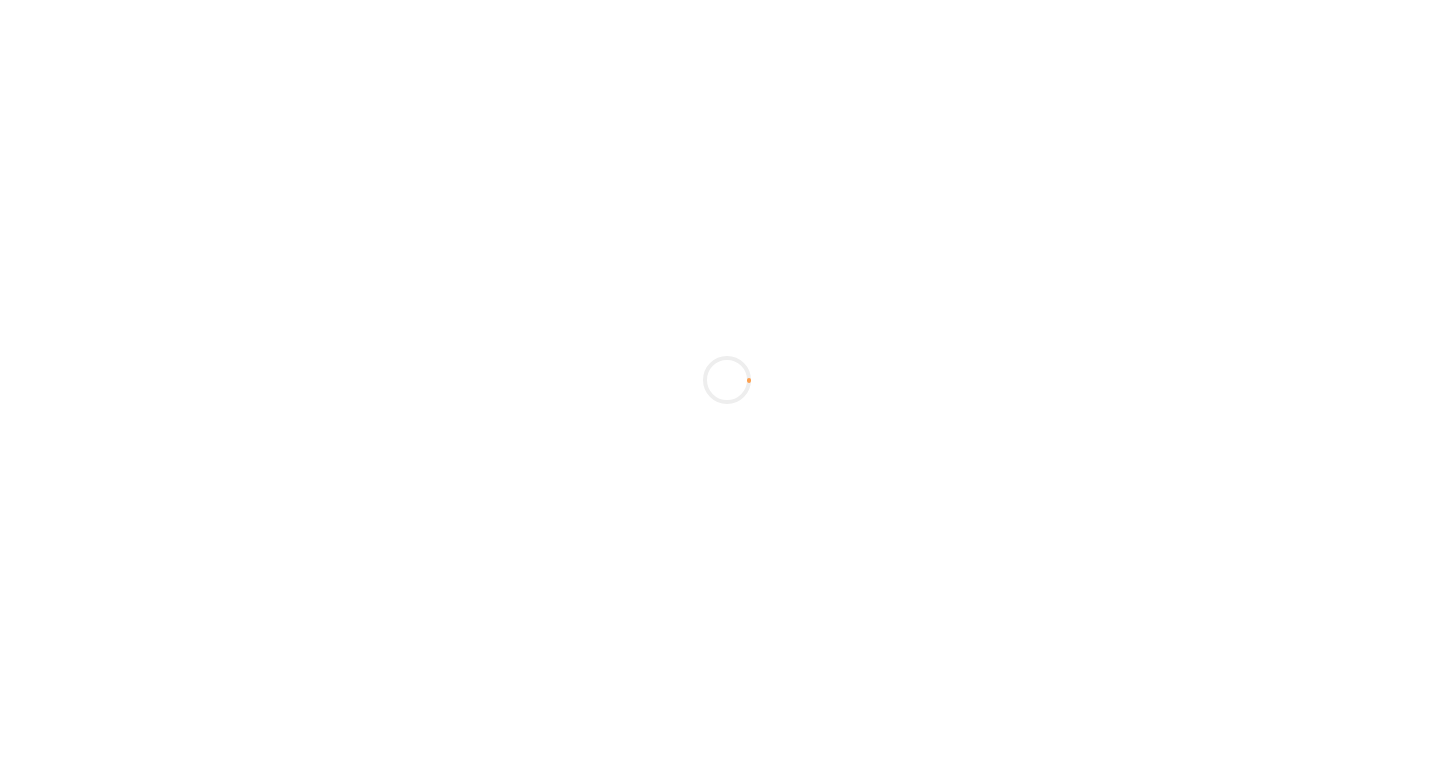 scroll, scrollTop: 0, scrollLeft: 0, axis: both 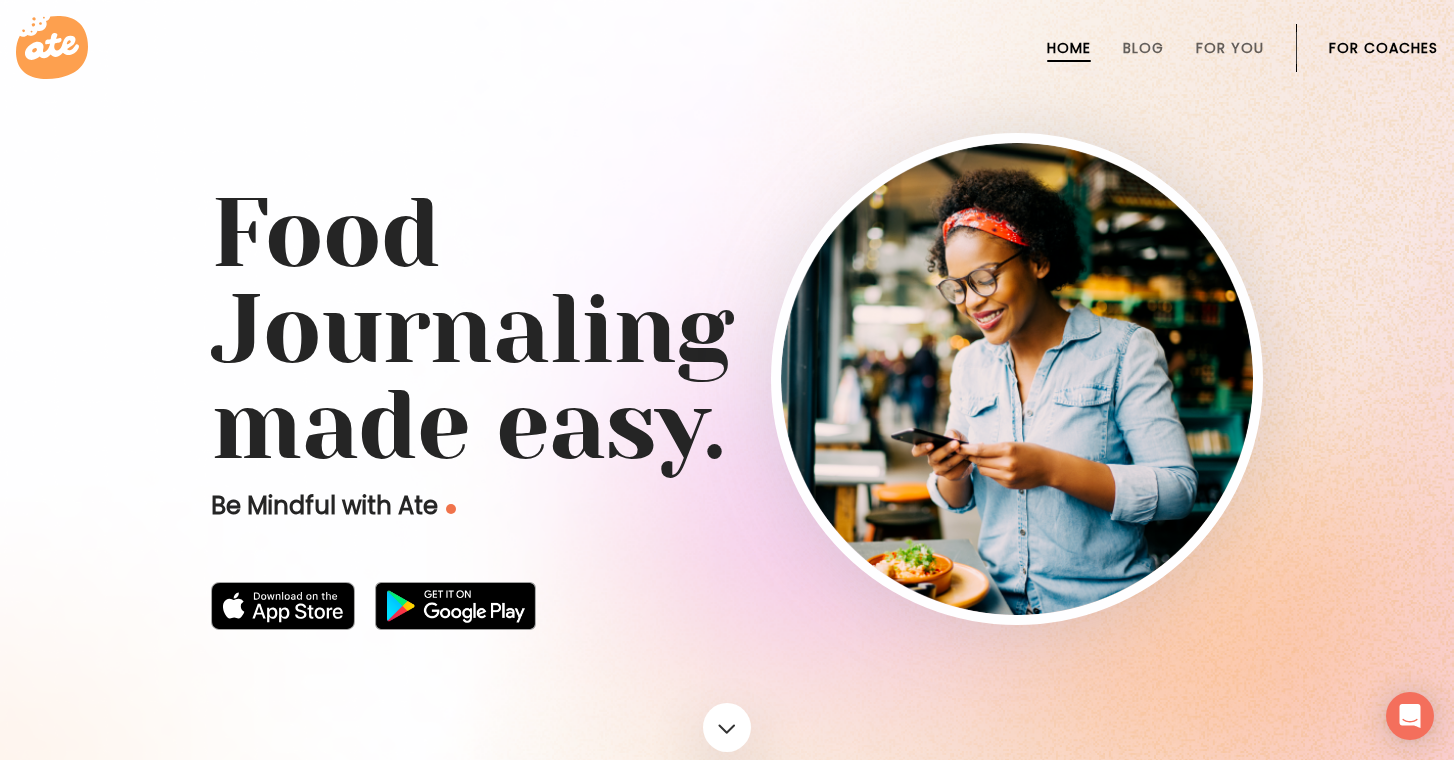 click on "For Coaches" at bounding box center (1383, 48) 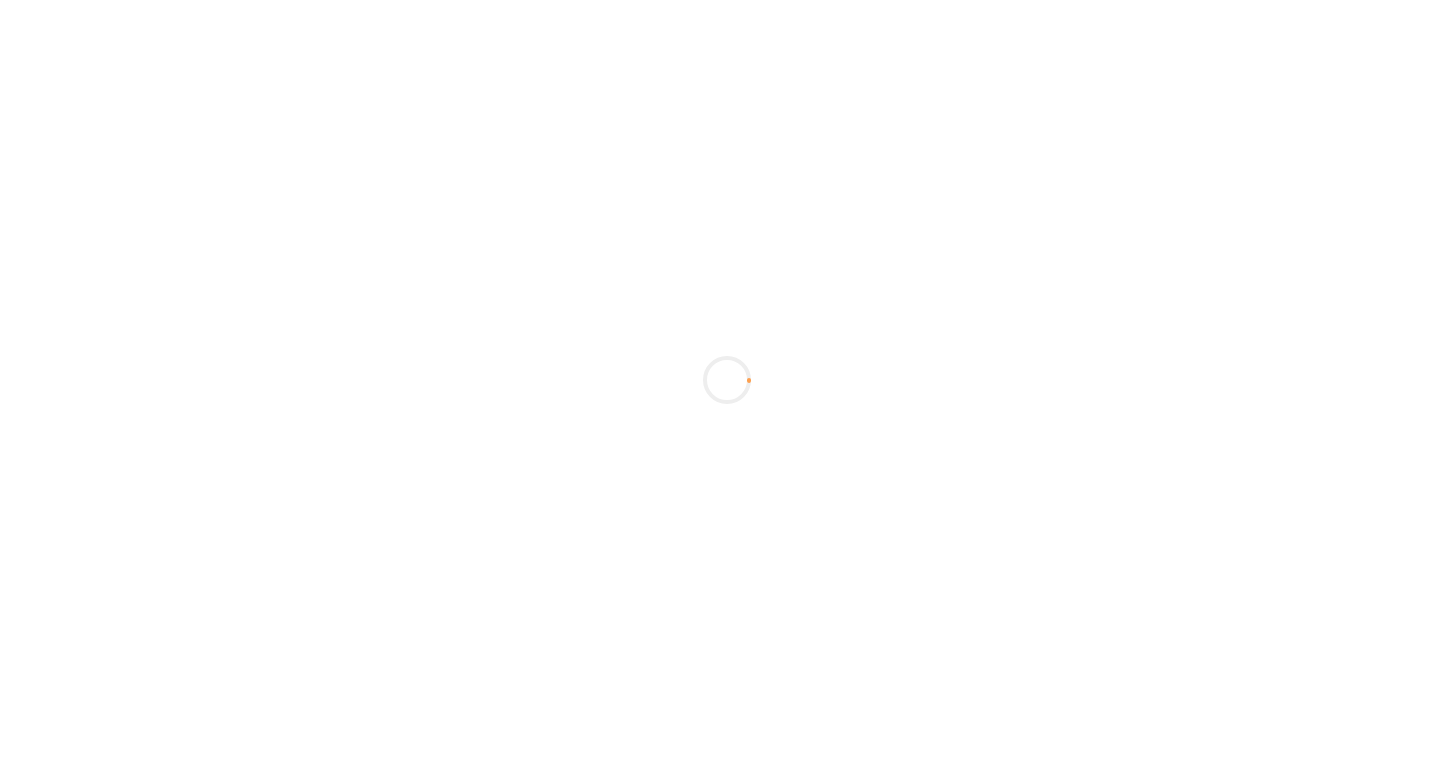 scroll, scrollTop: 0, scrollLeft: 0, axis: both 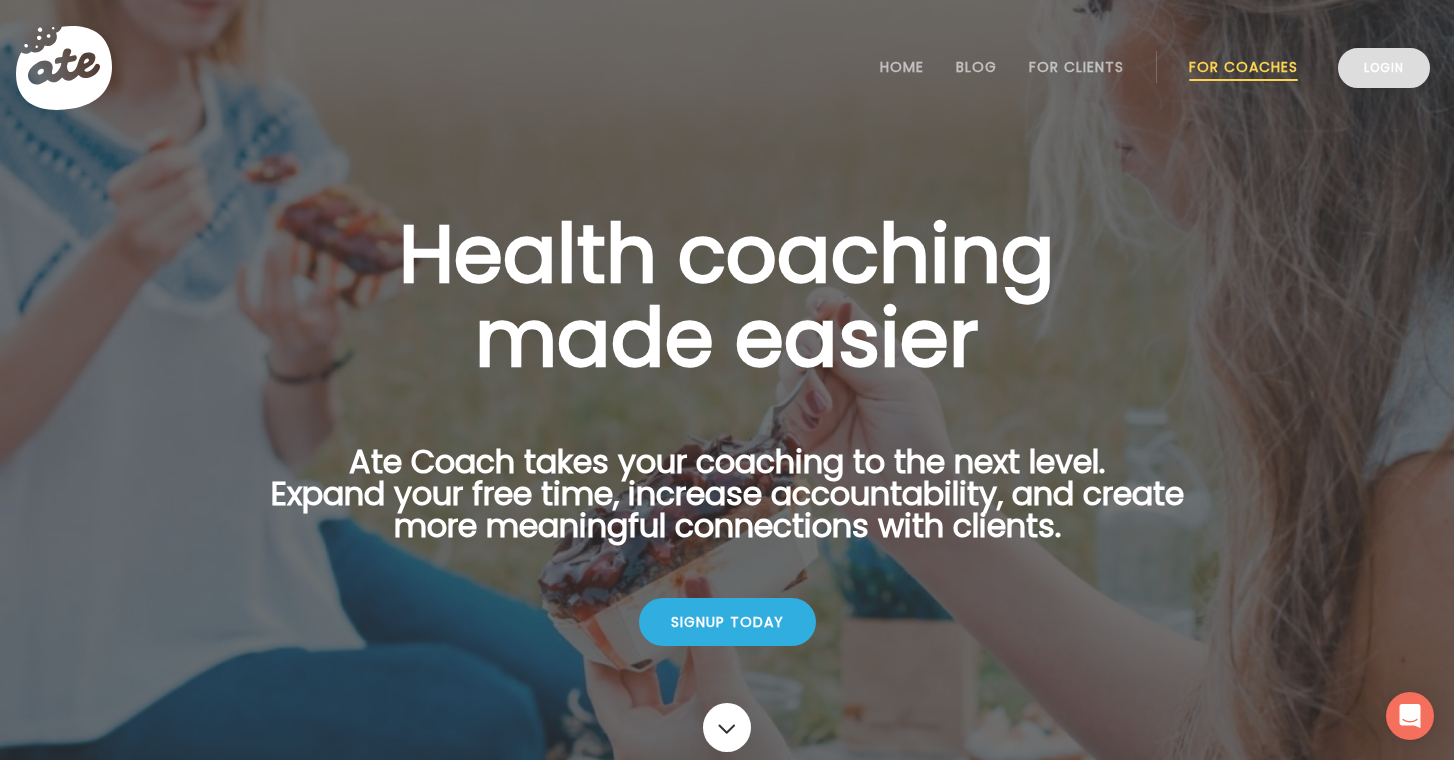 click on "Login" at bounding box center (1384, 68) 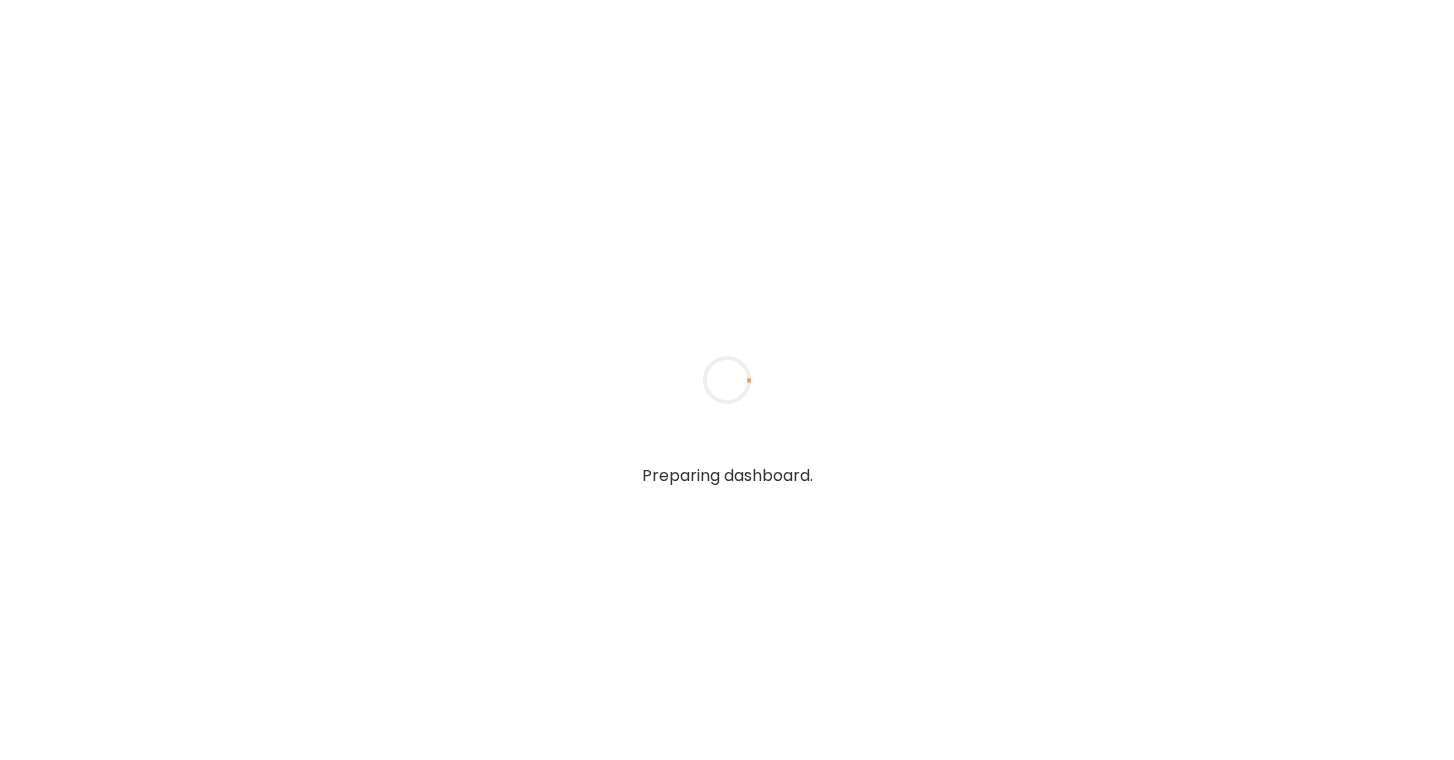 scroll, scrollTop: 0, scrollLeft: 0, axis: both 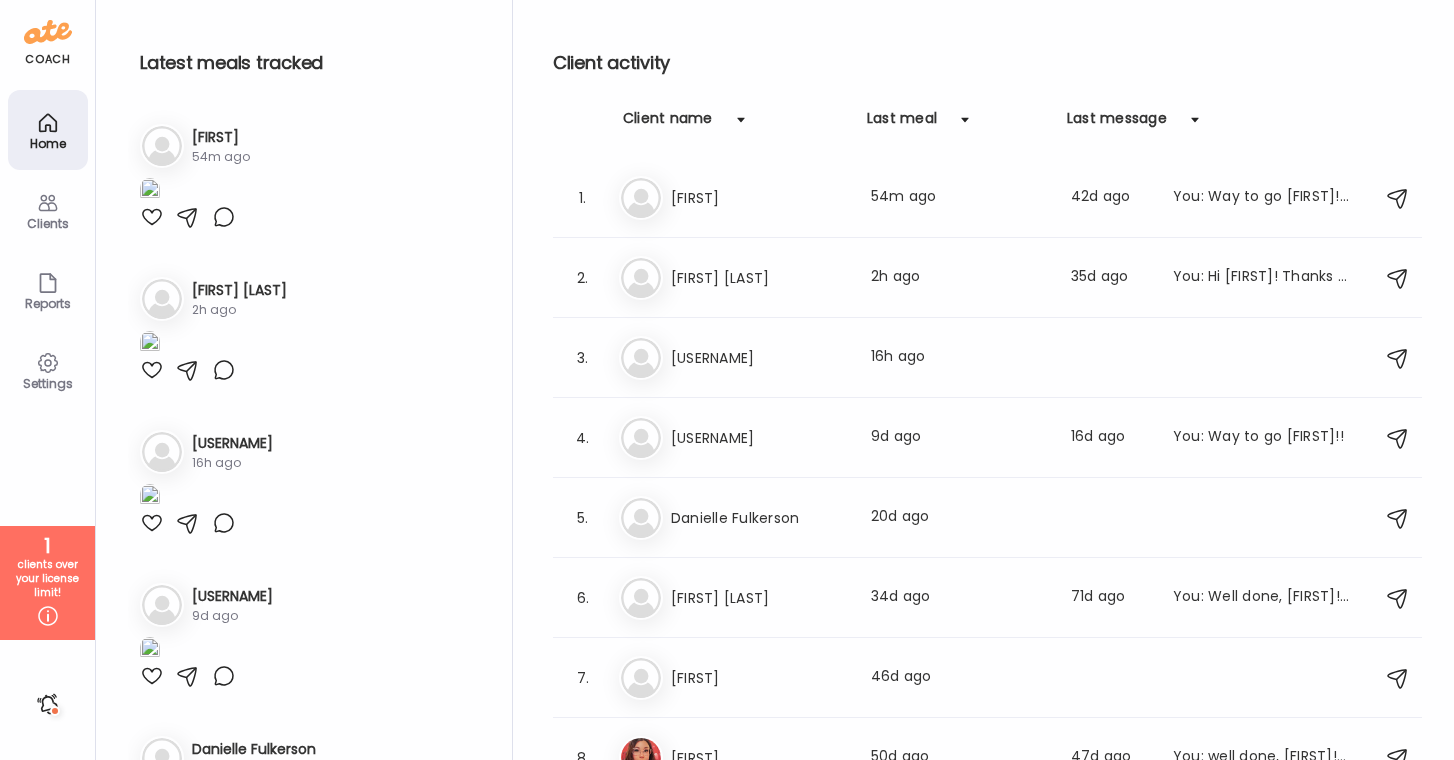 click at bounding box center (152, 217) 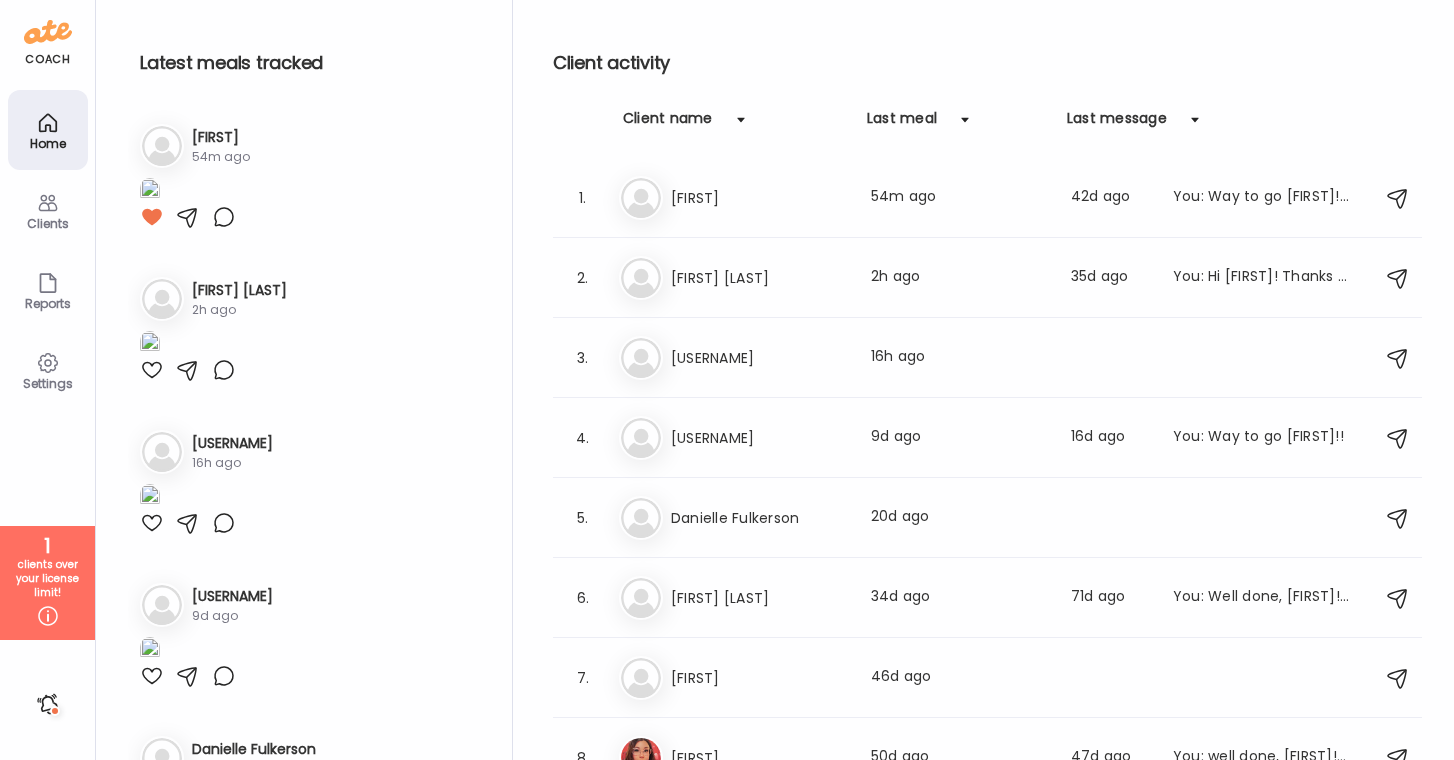 click at bounding box center (224, 217) 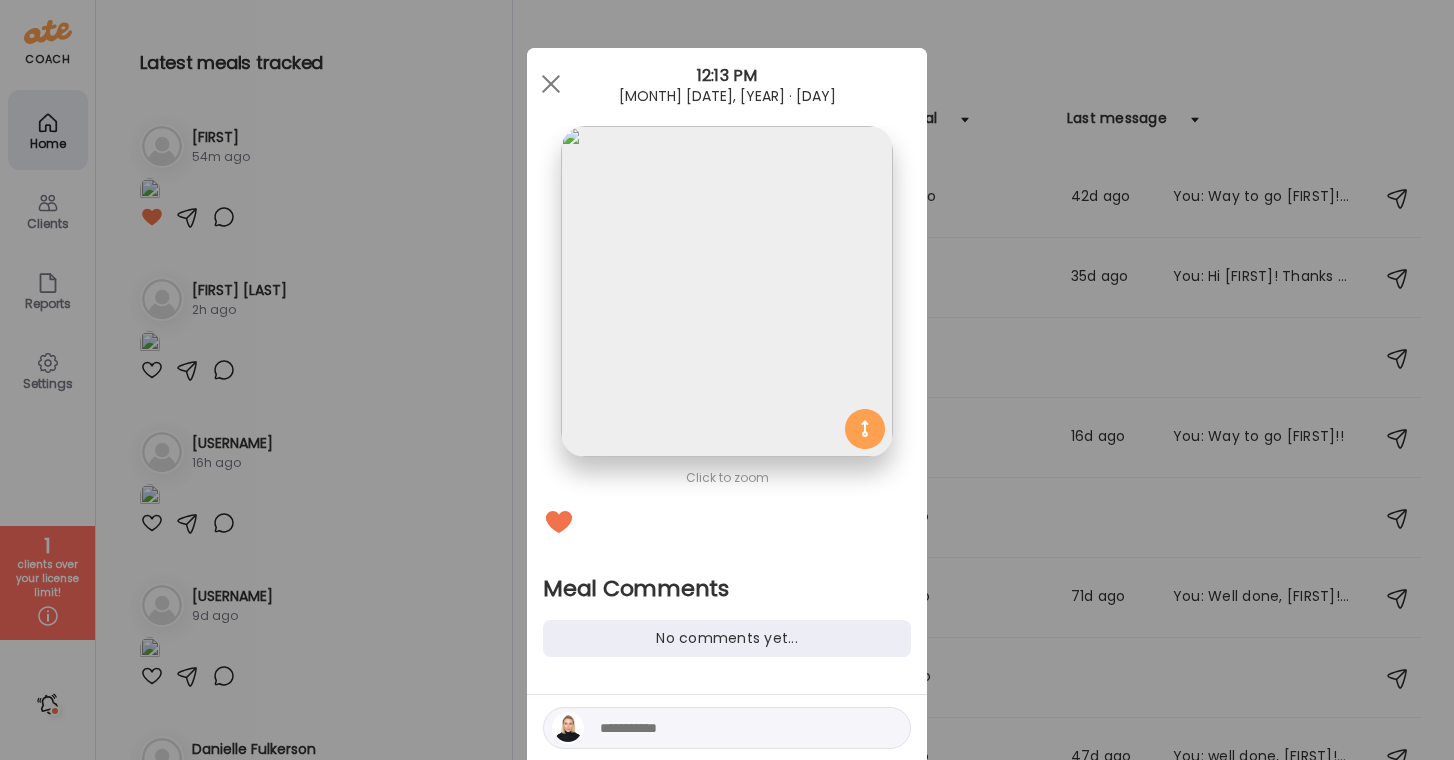 click at bounding box center (735, 728) 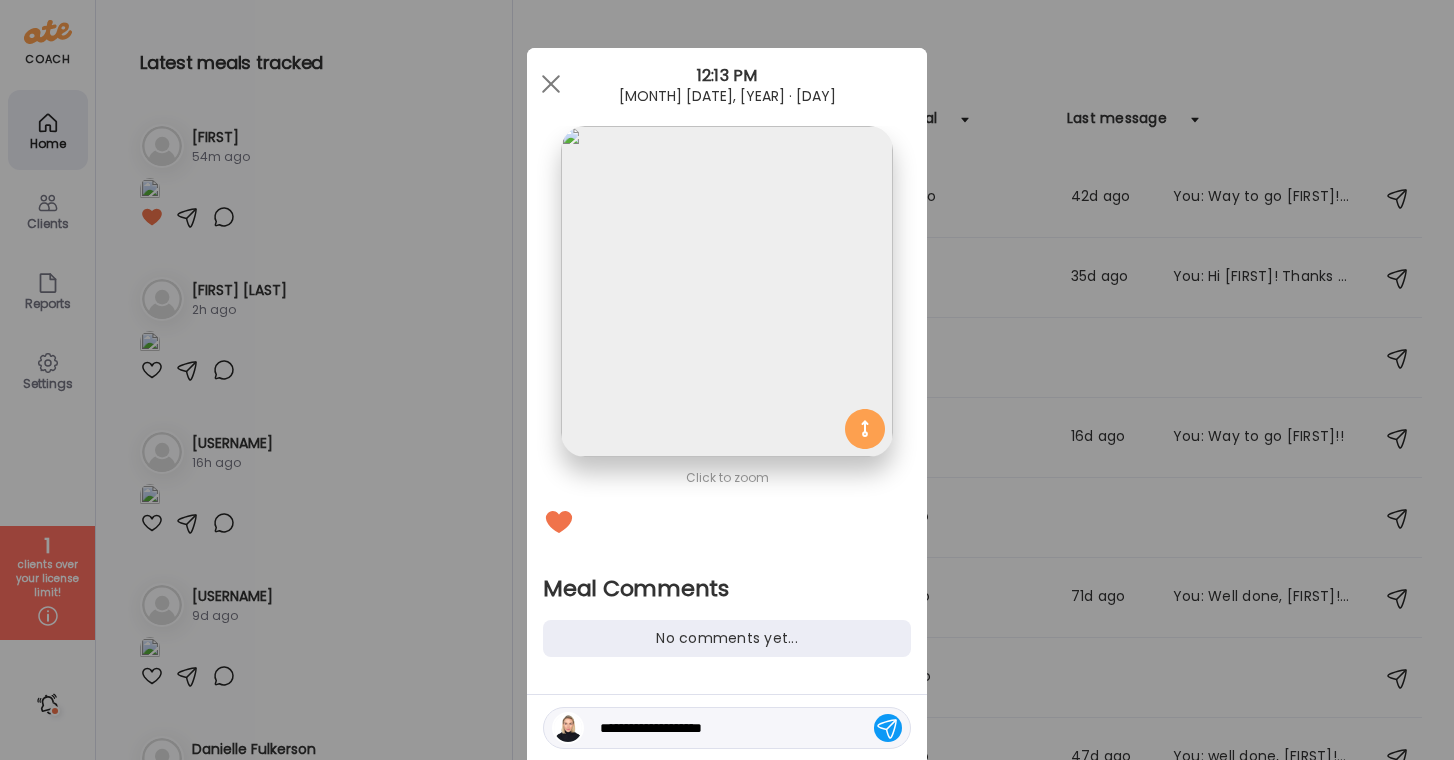 type on "**********" 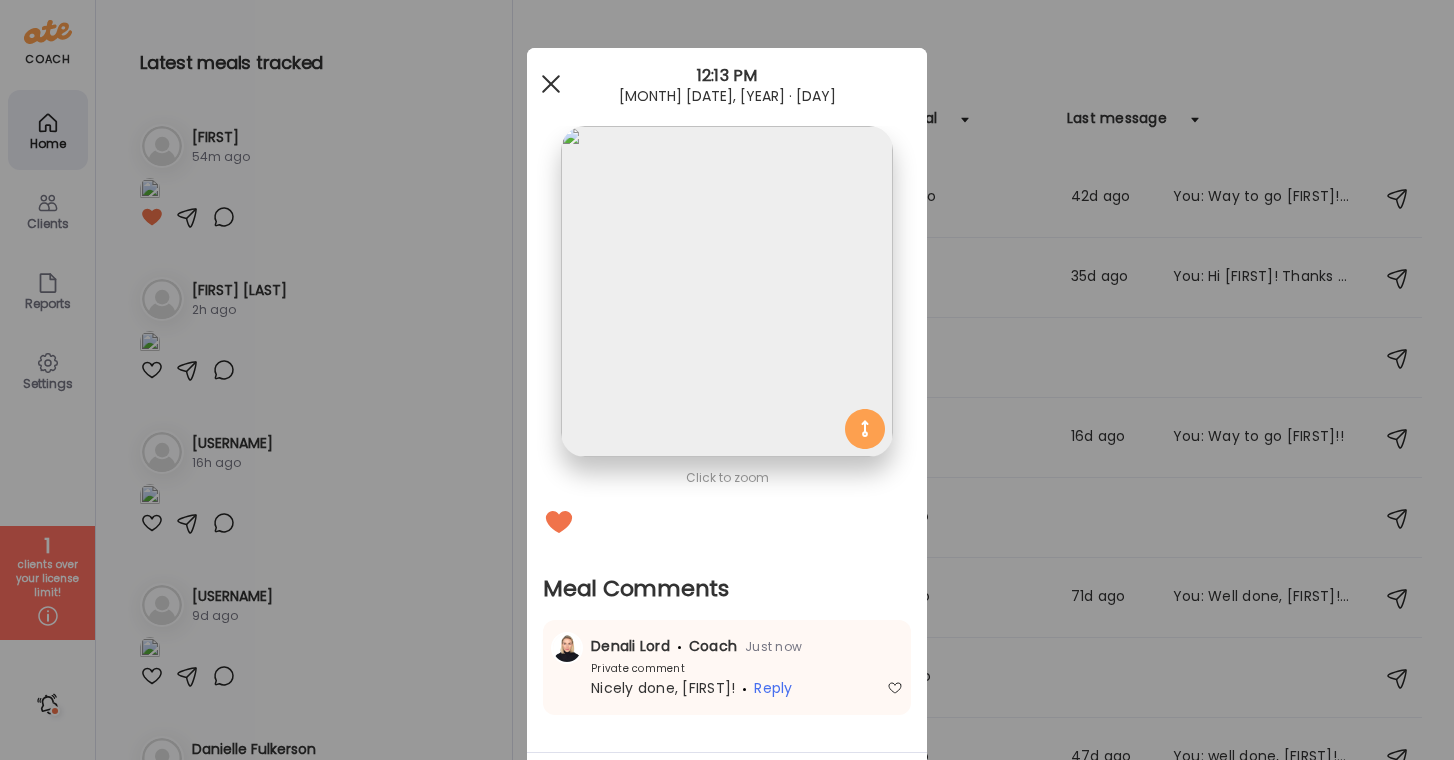 click at bounding box center (551, 84) 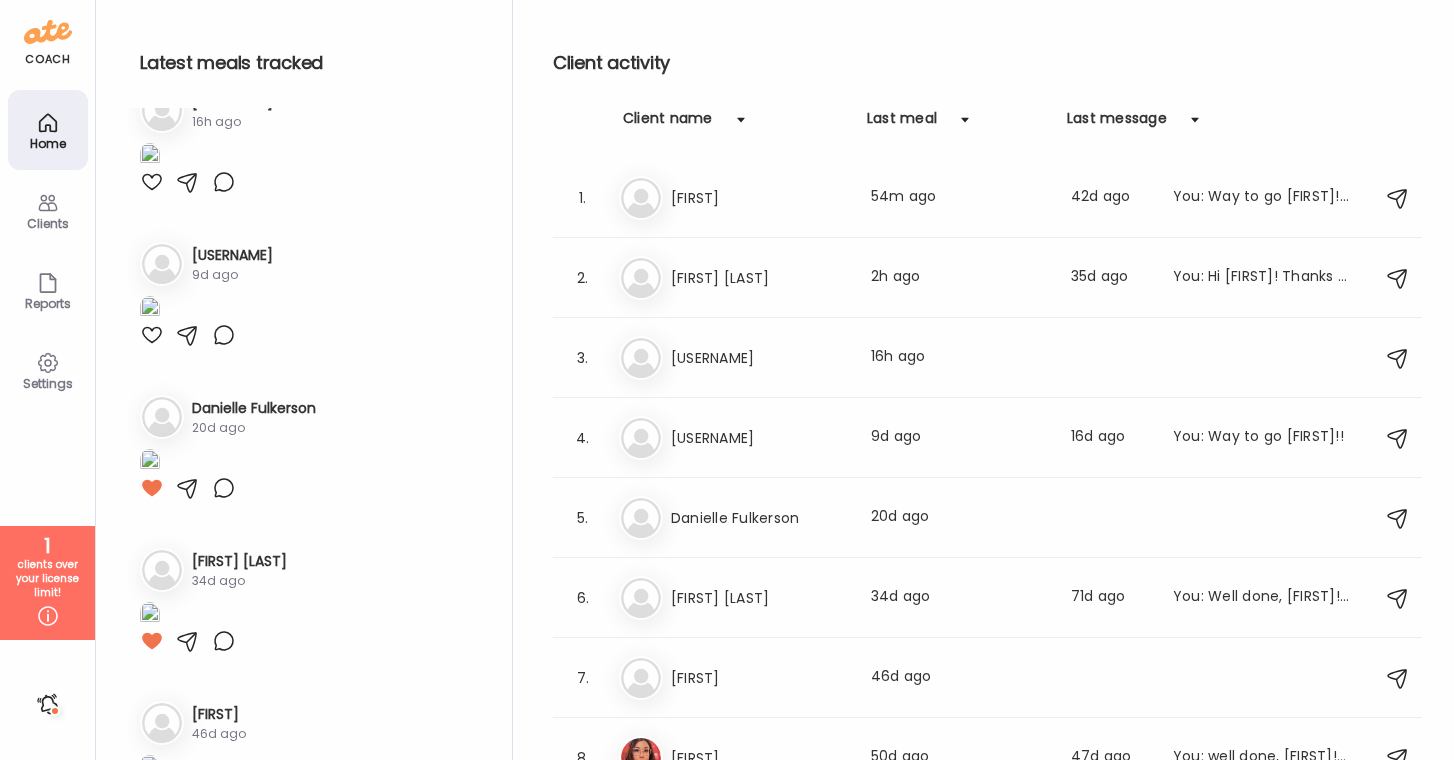 scroll, scrollTop: 392, scrollLeft: 0, axis: vertical 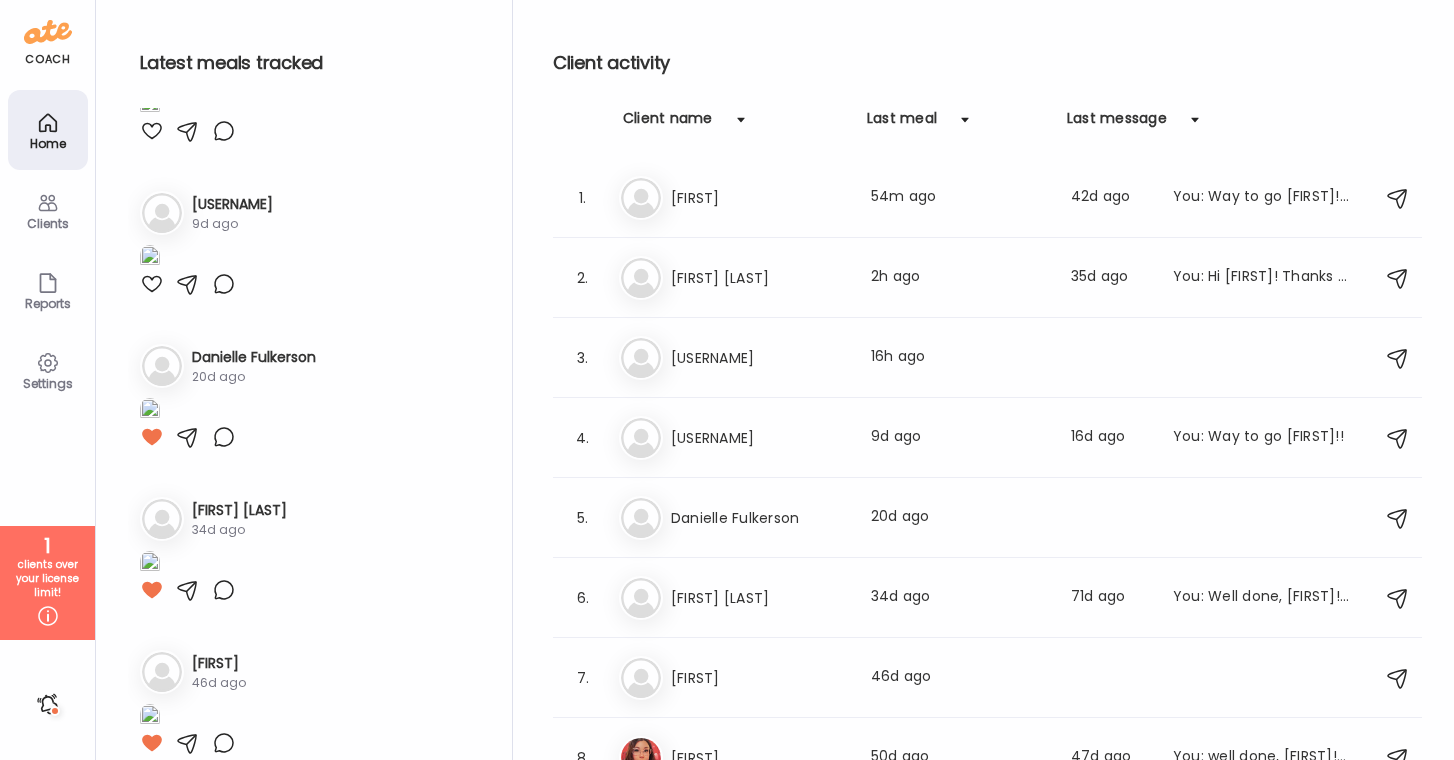 click at bounding box center [152, -22] 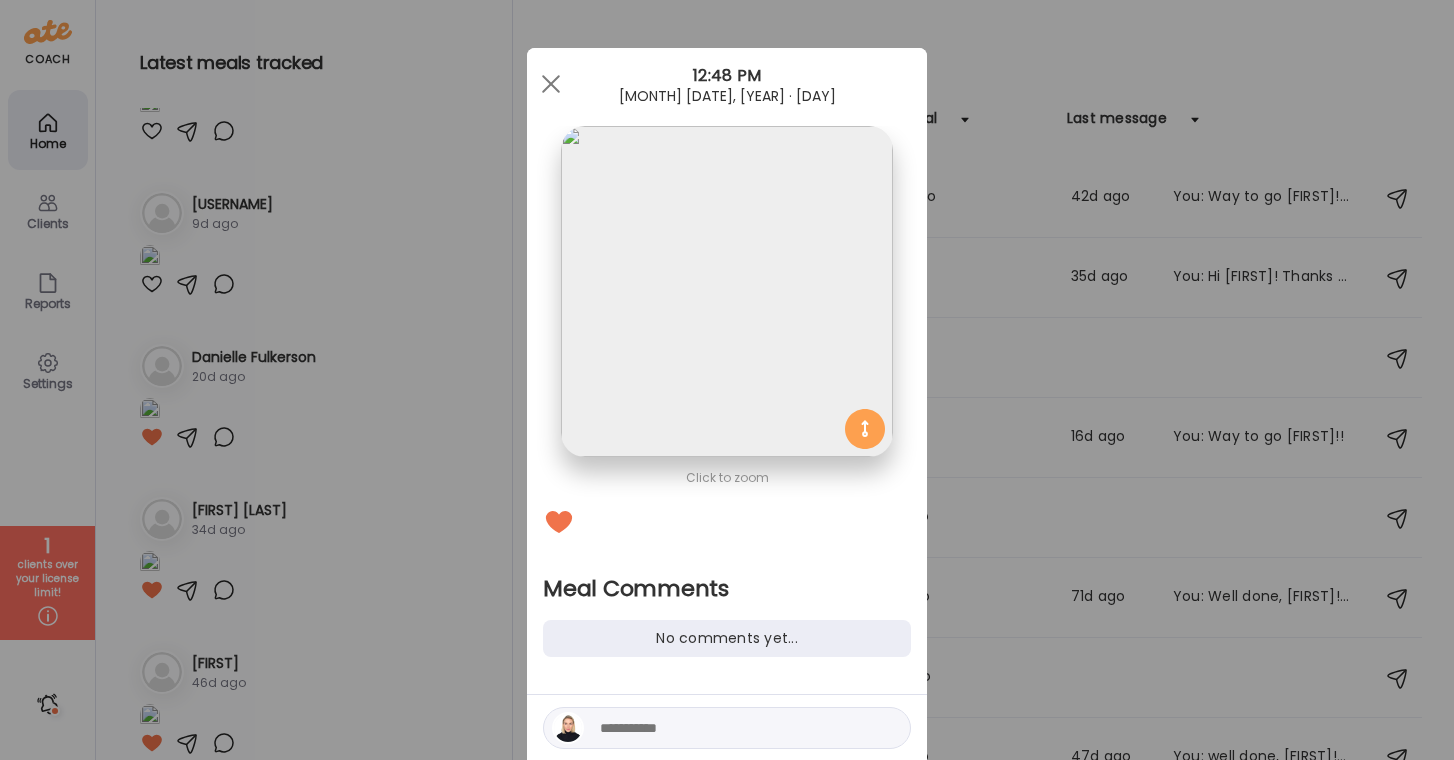 click at bounding box center [735, 728] 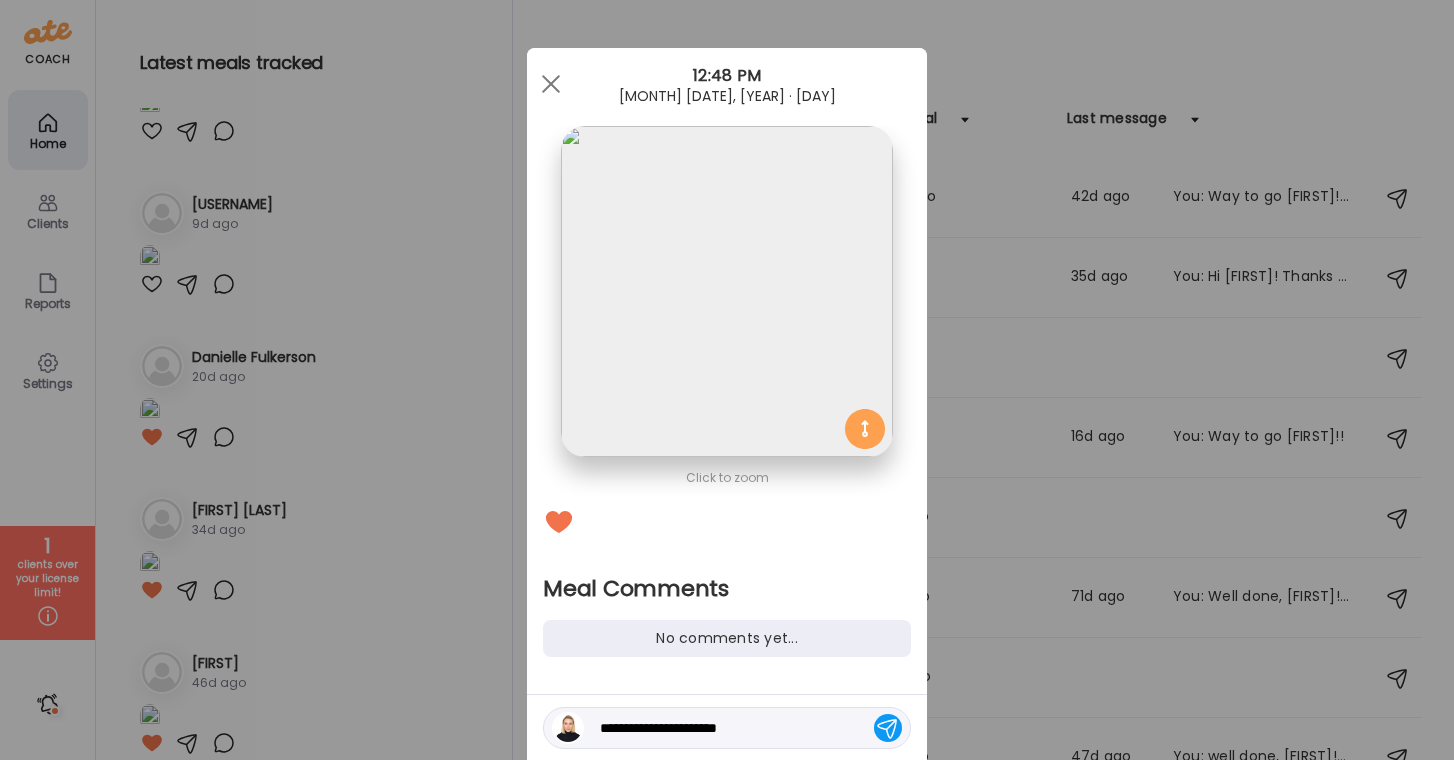 type on "**********" 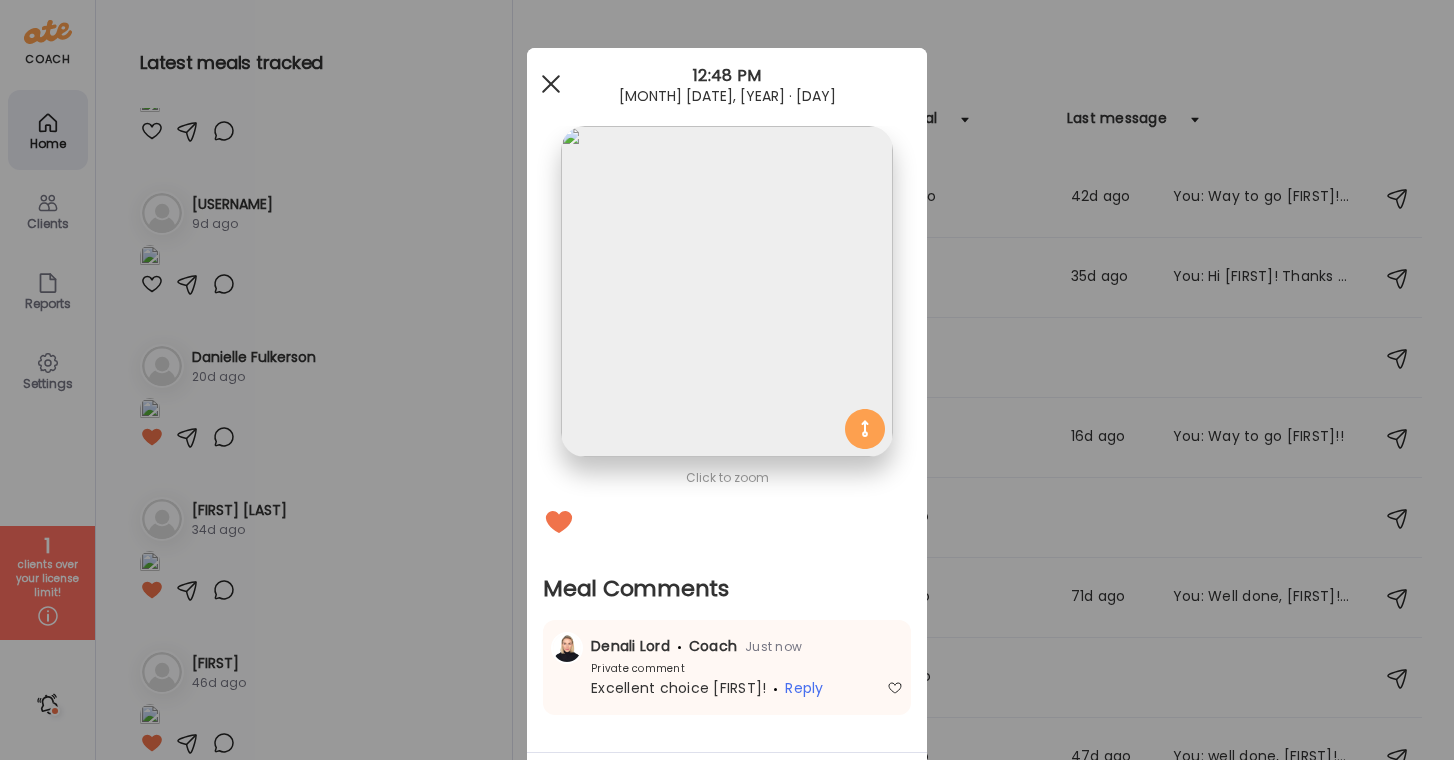 click at bounding box center [551, 84] 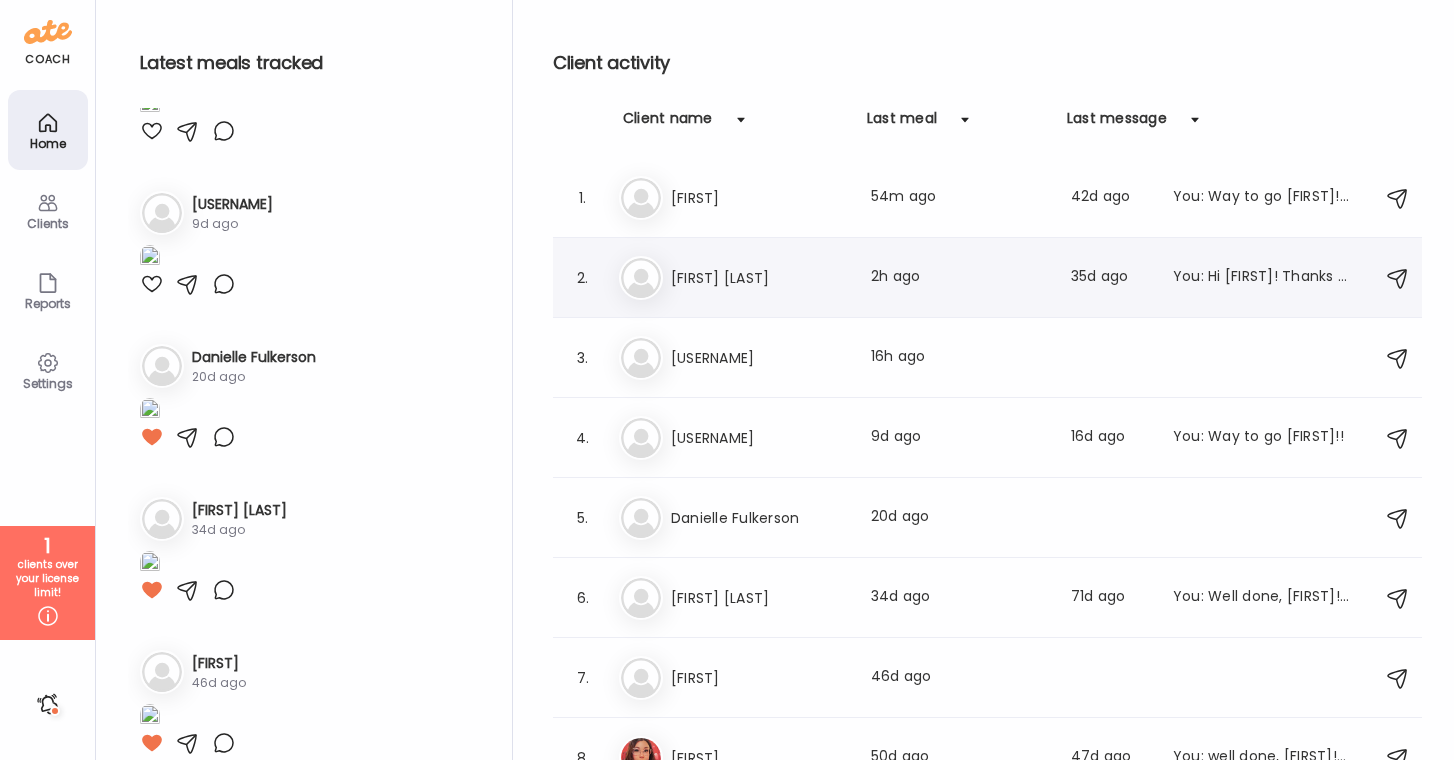 click on "Kristin Olson" at bounding box center (759, 278) 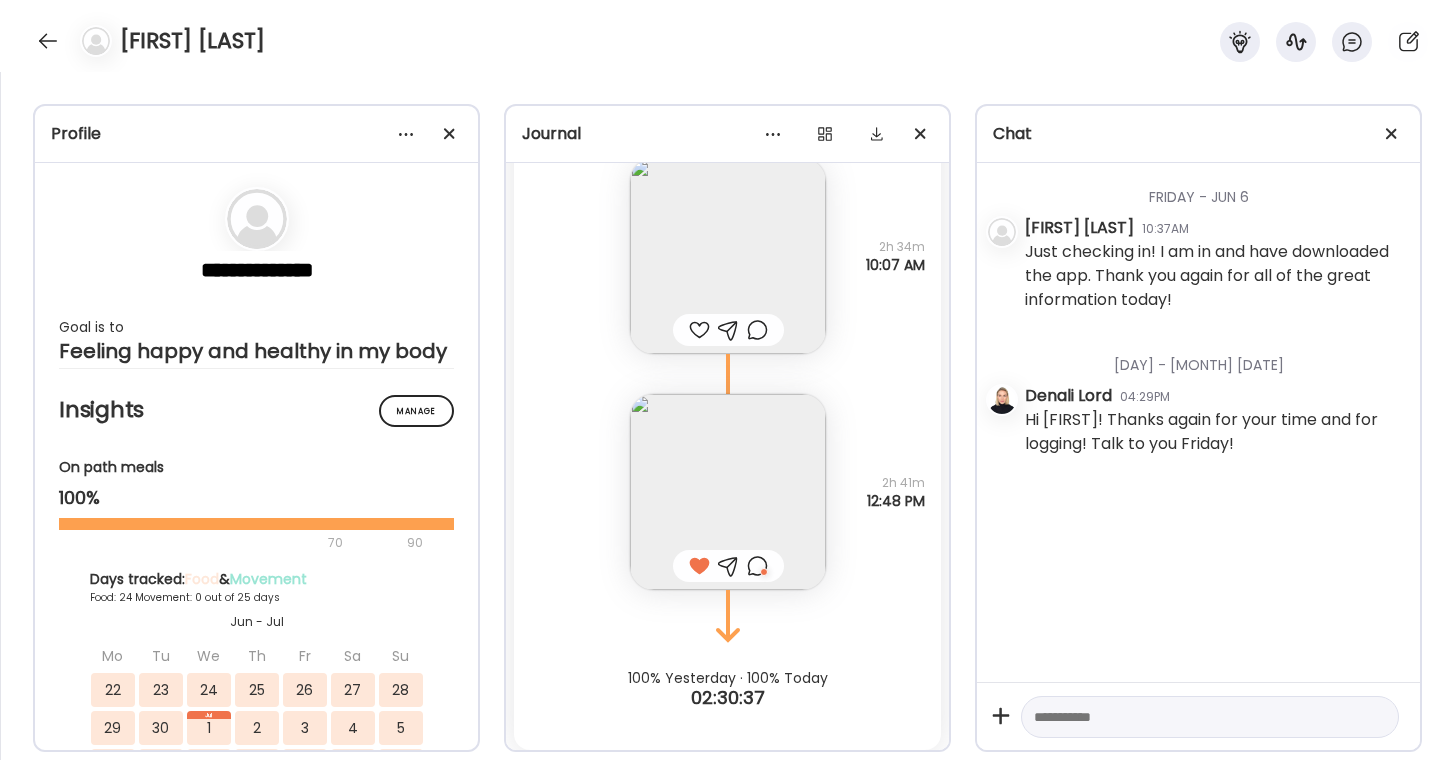 scroll, scrollTop: 44624, scrollLeft: 0, axis: vertical 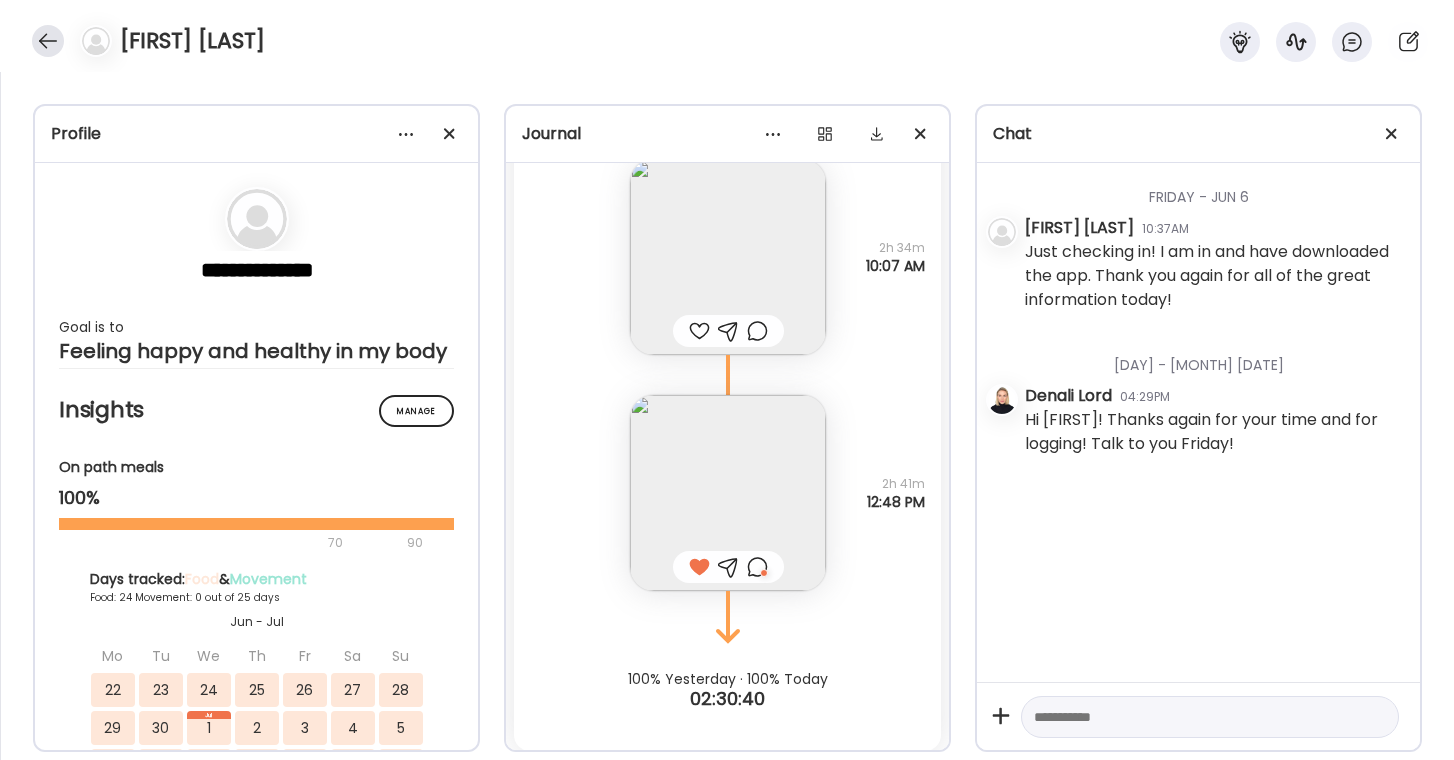 click at bounding box center (48, 41) 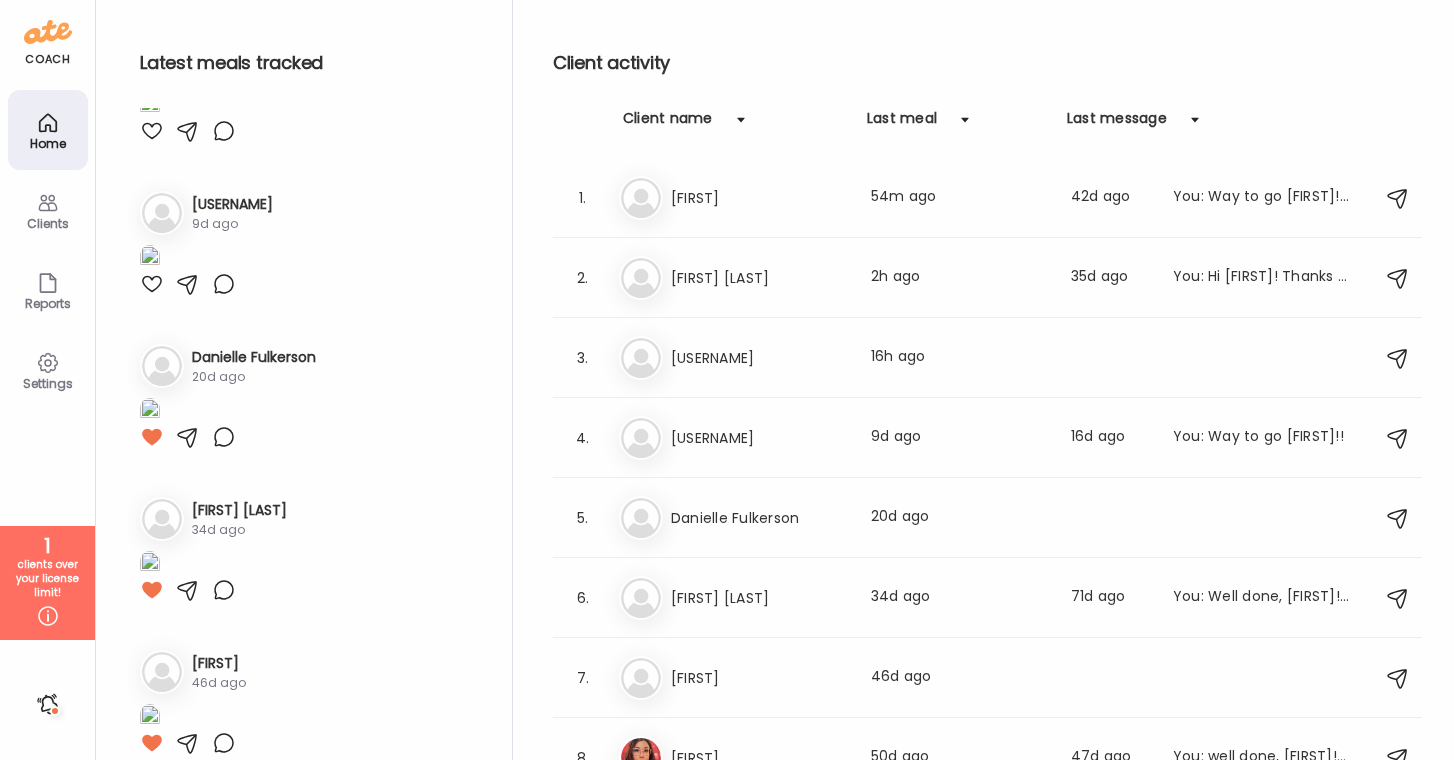 click on "ScottyGunderson" at bounding box center [759, 358] 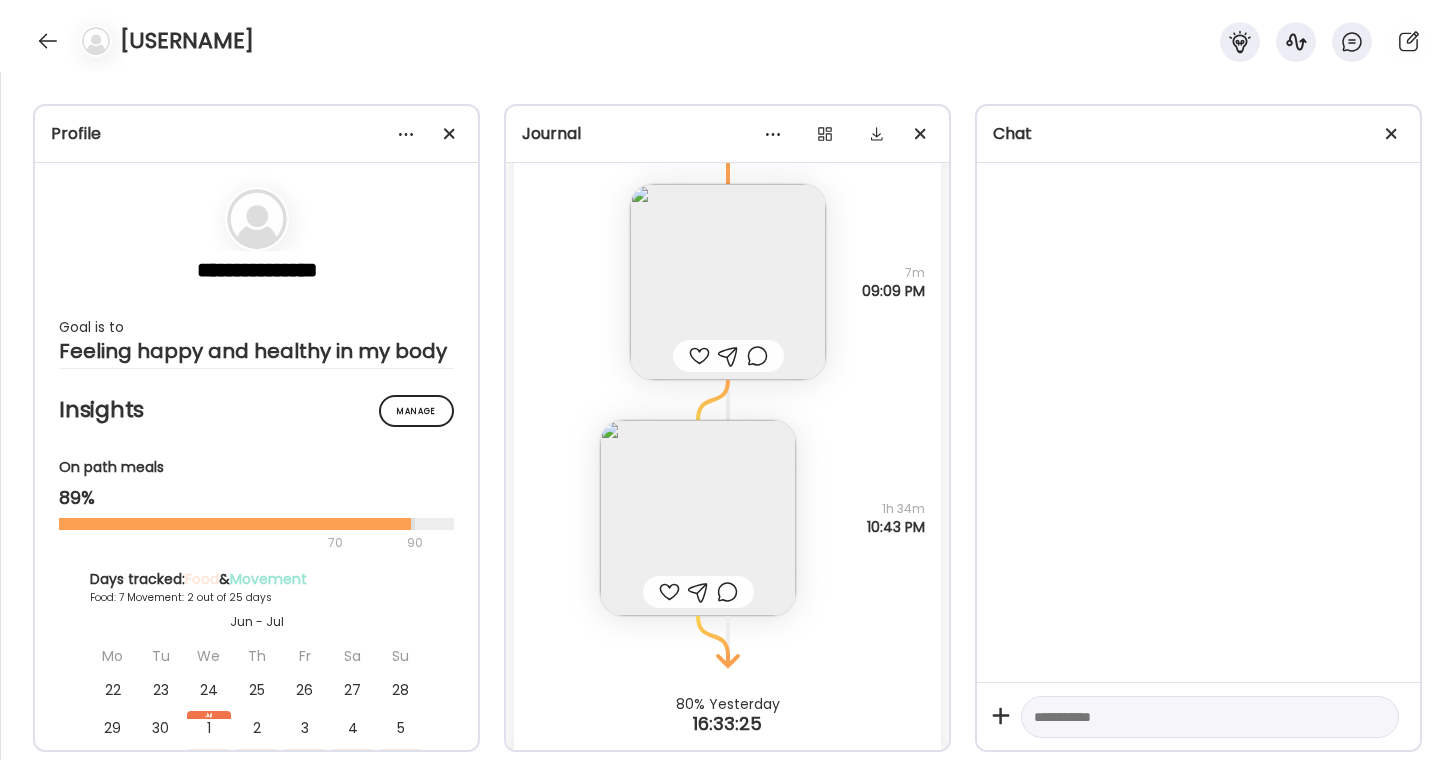 scroll, scrollTop: 11582, scrollLeft: 0, axis: vertical 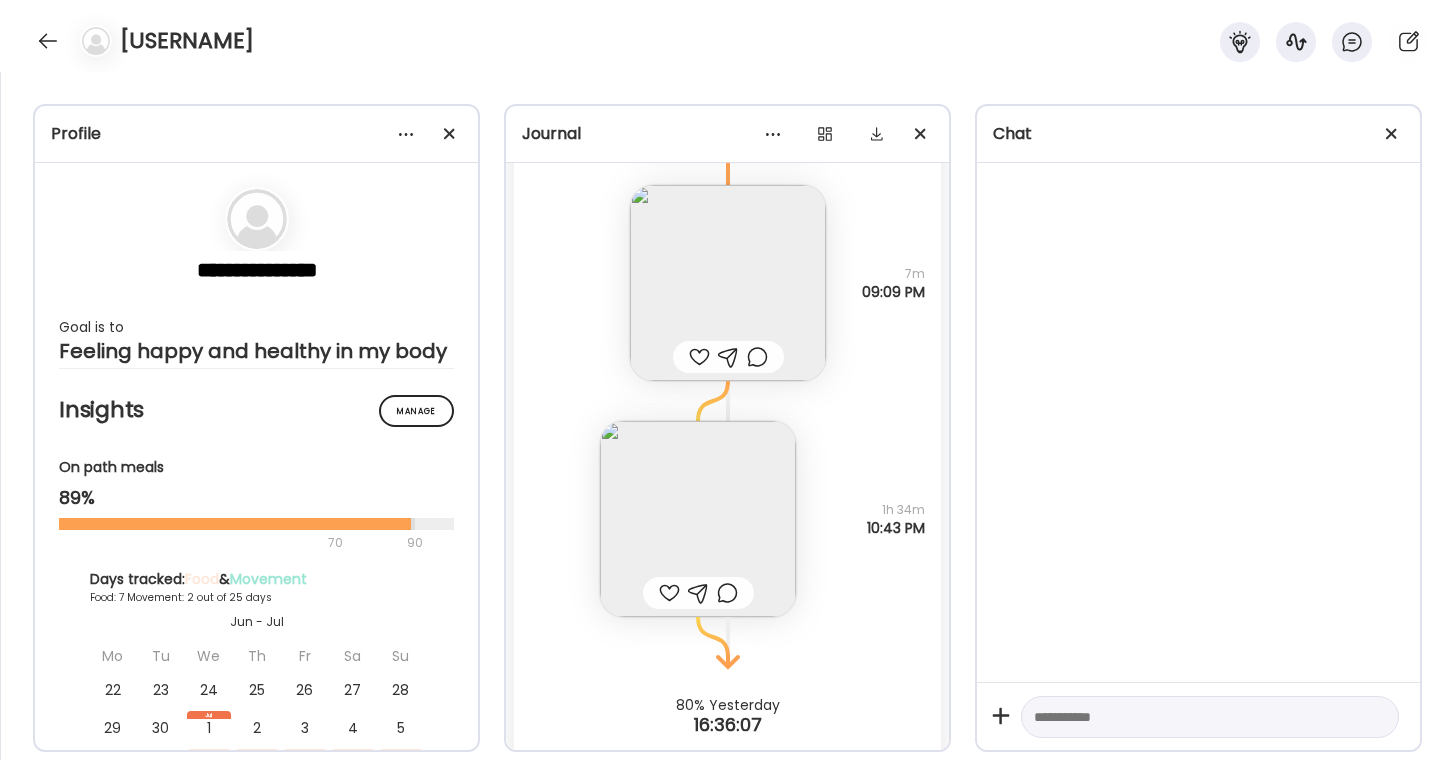 click at bounding box center [698, 519] 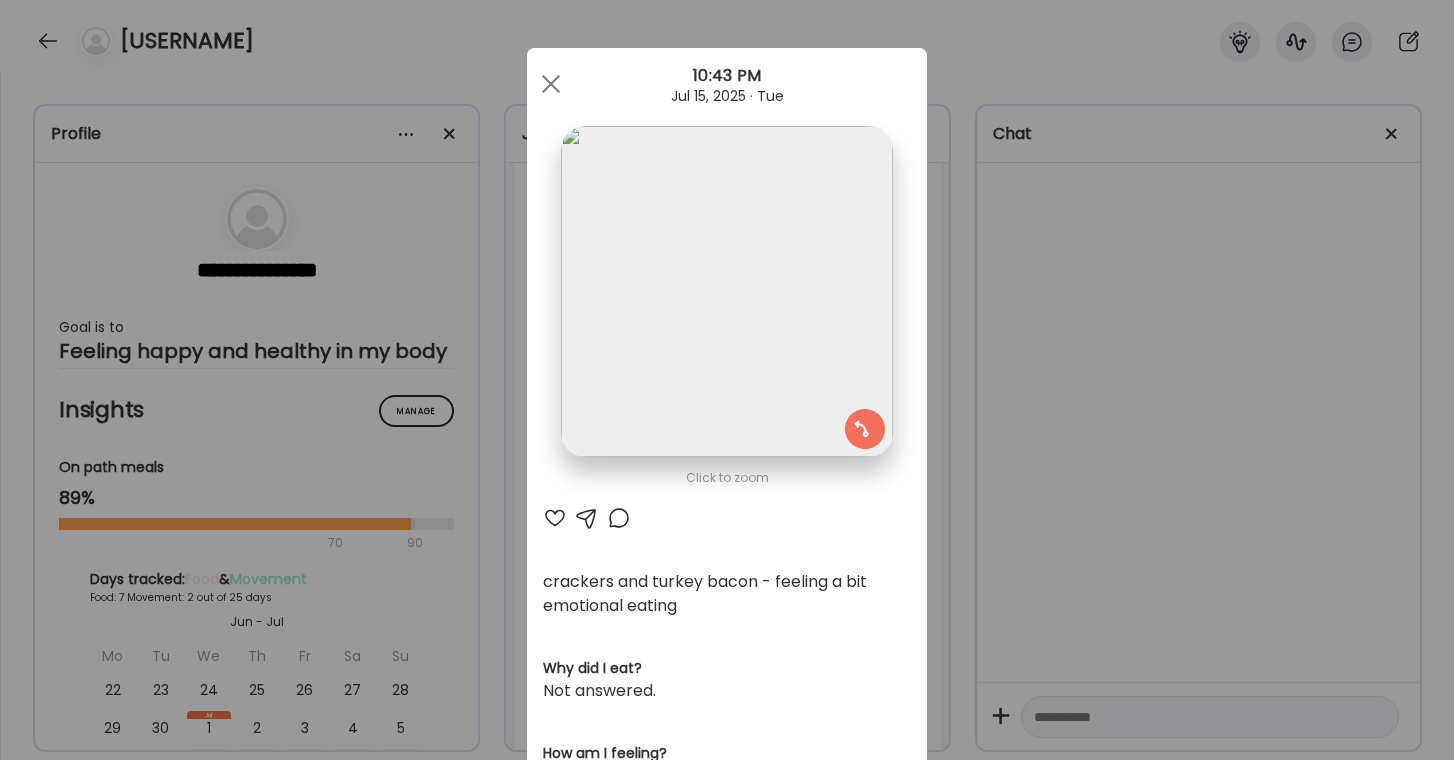 click at bounding box center [619, 518] 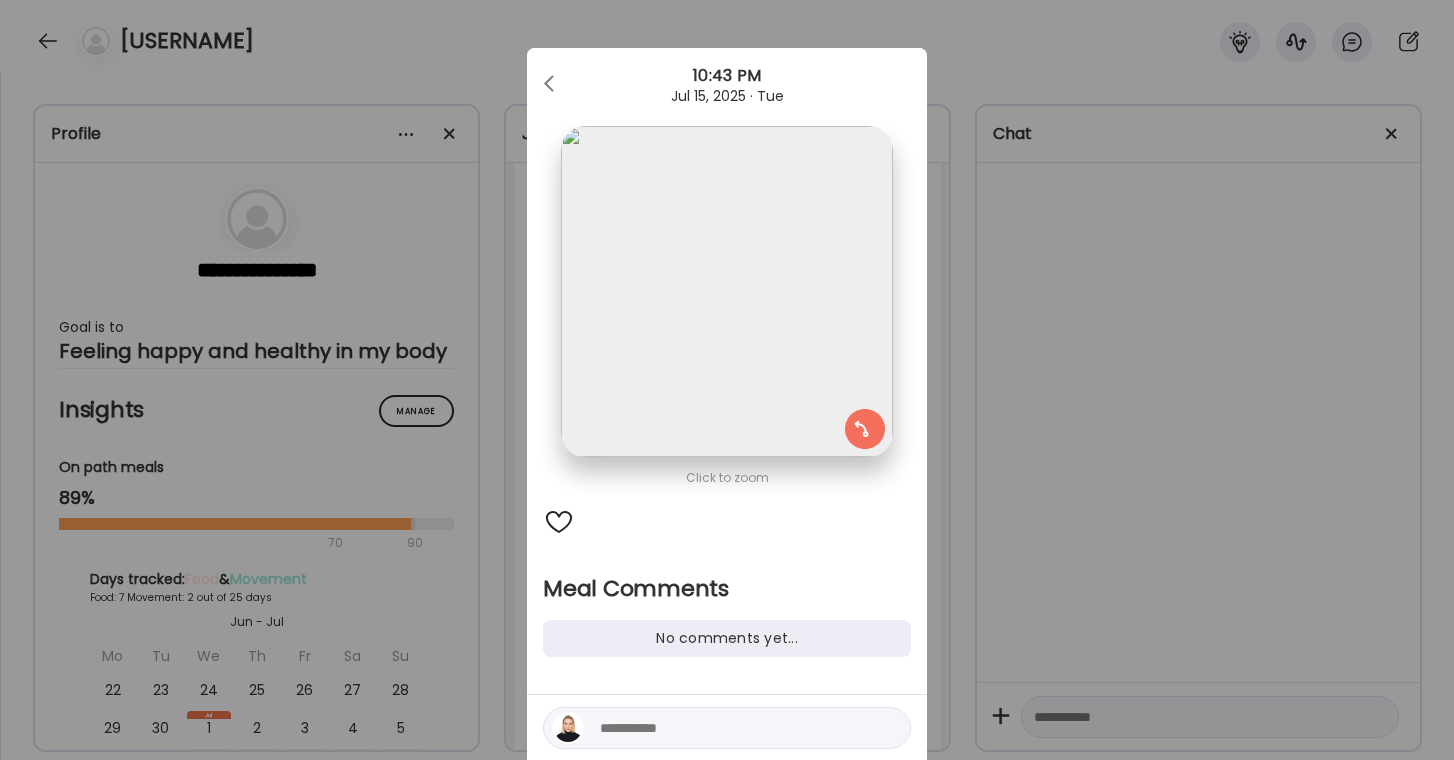 click at bounding box center [735, 728] 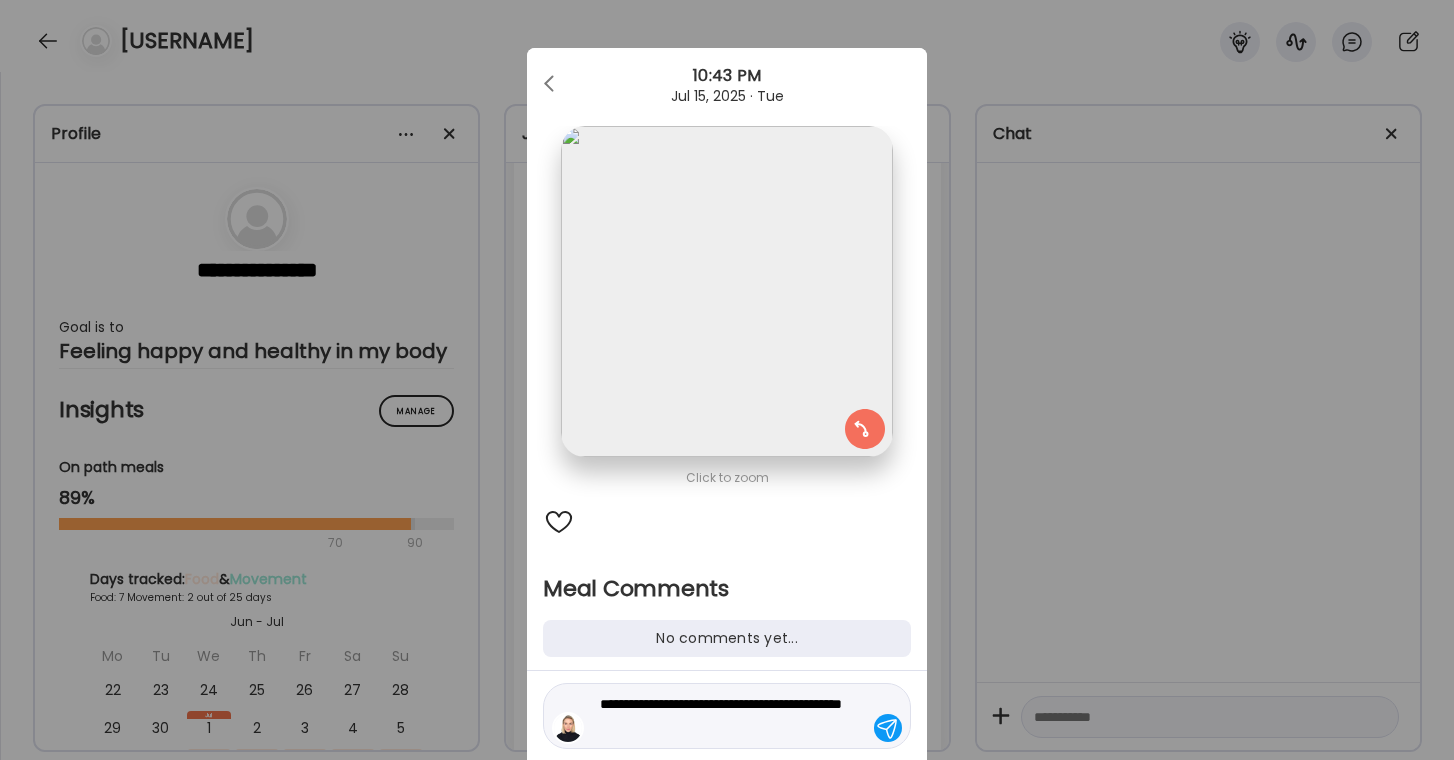 type on "**********" 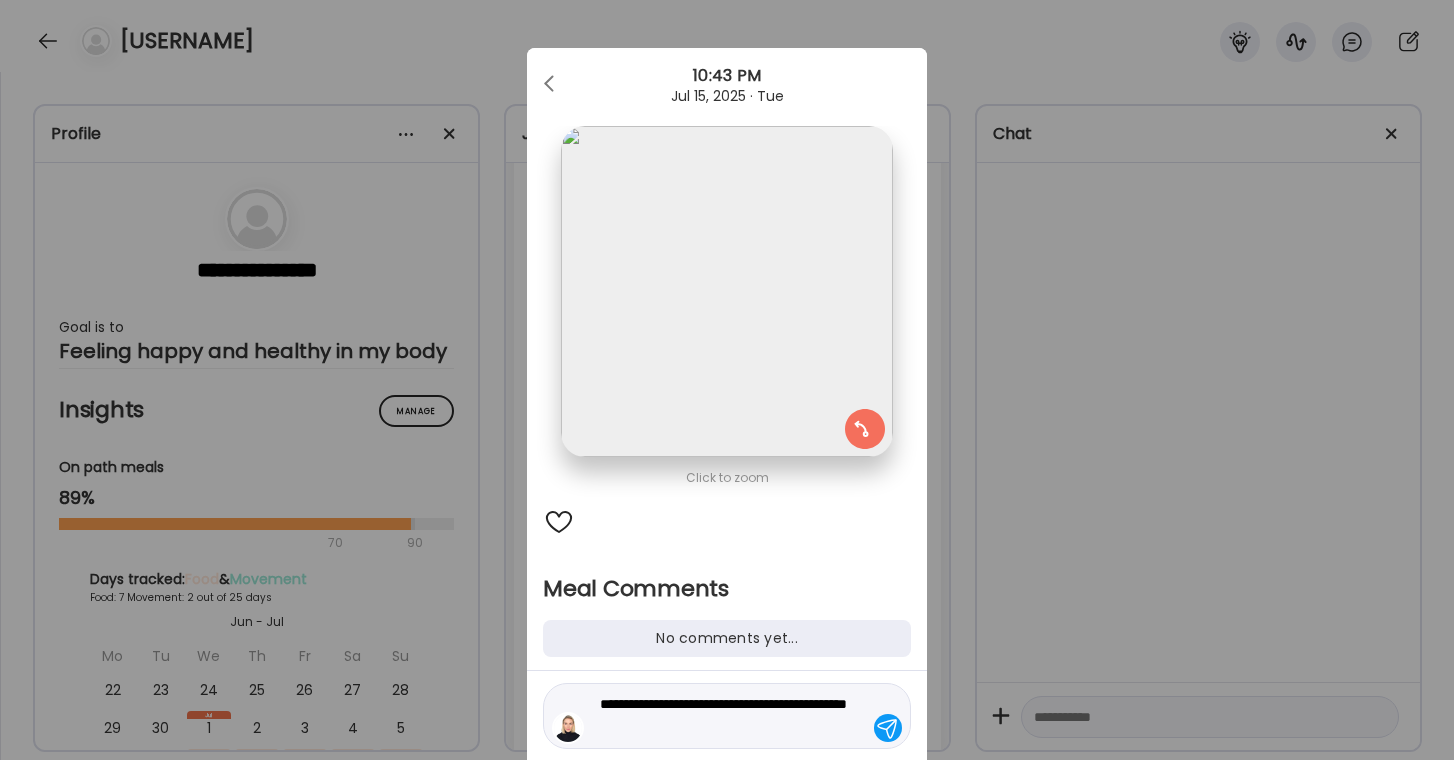 type 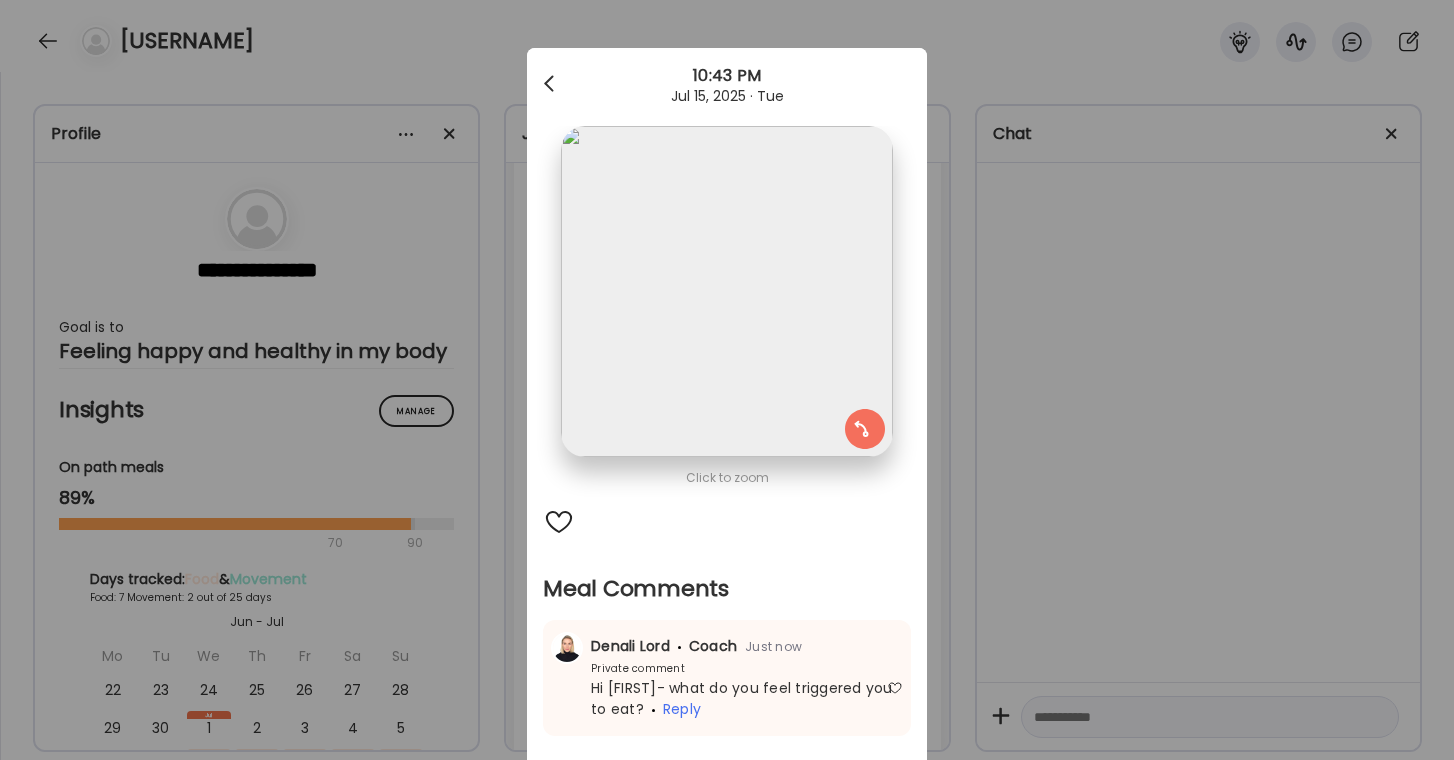 click at bounding box center (551, 84) 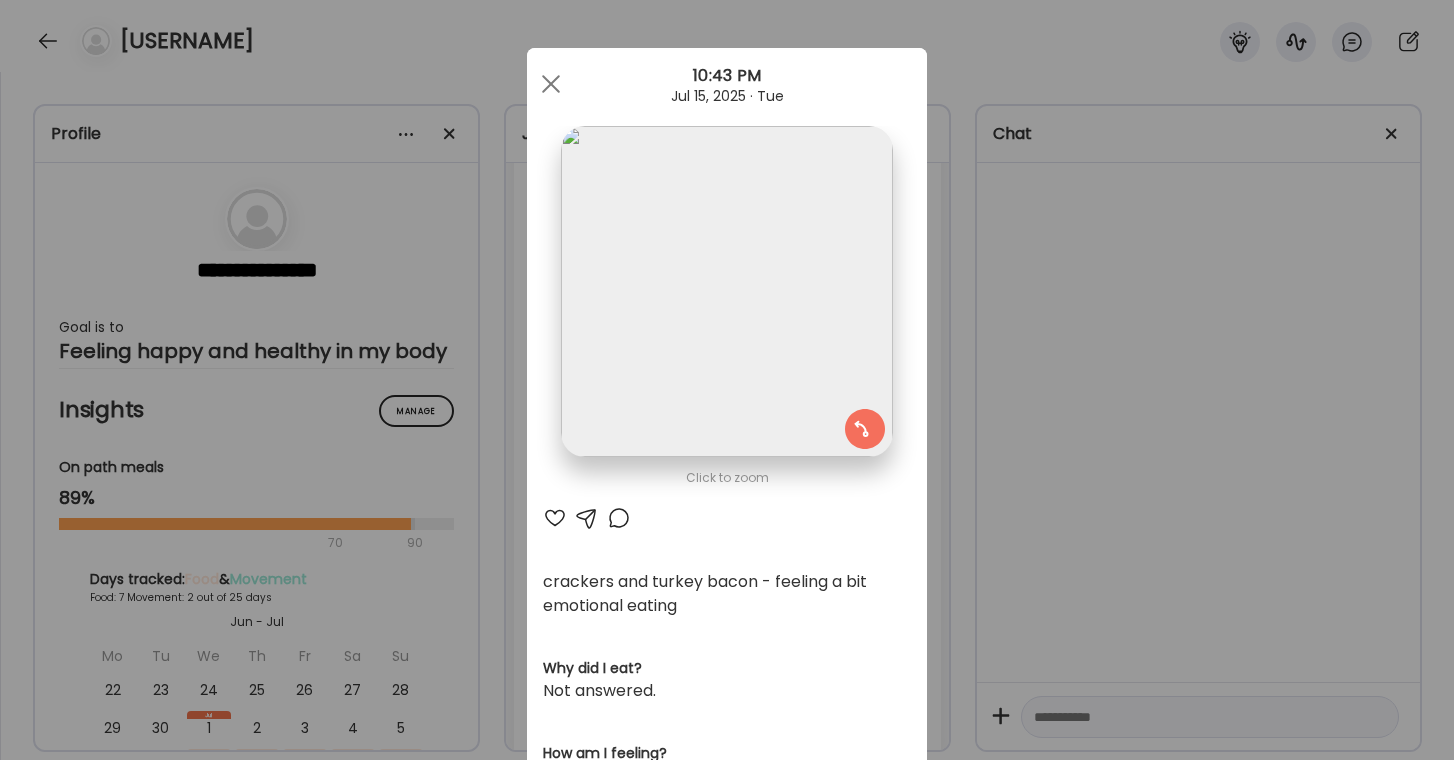 click at bounding box center (551, 84) 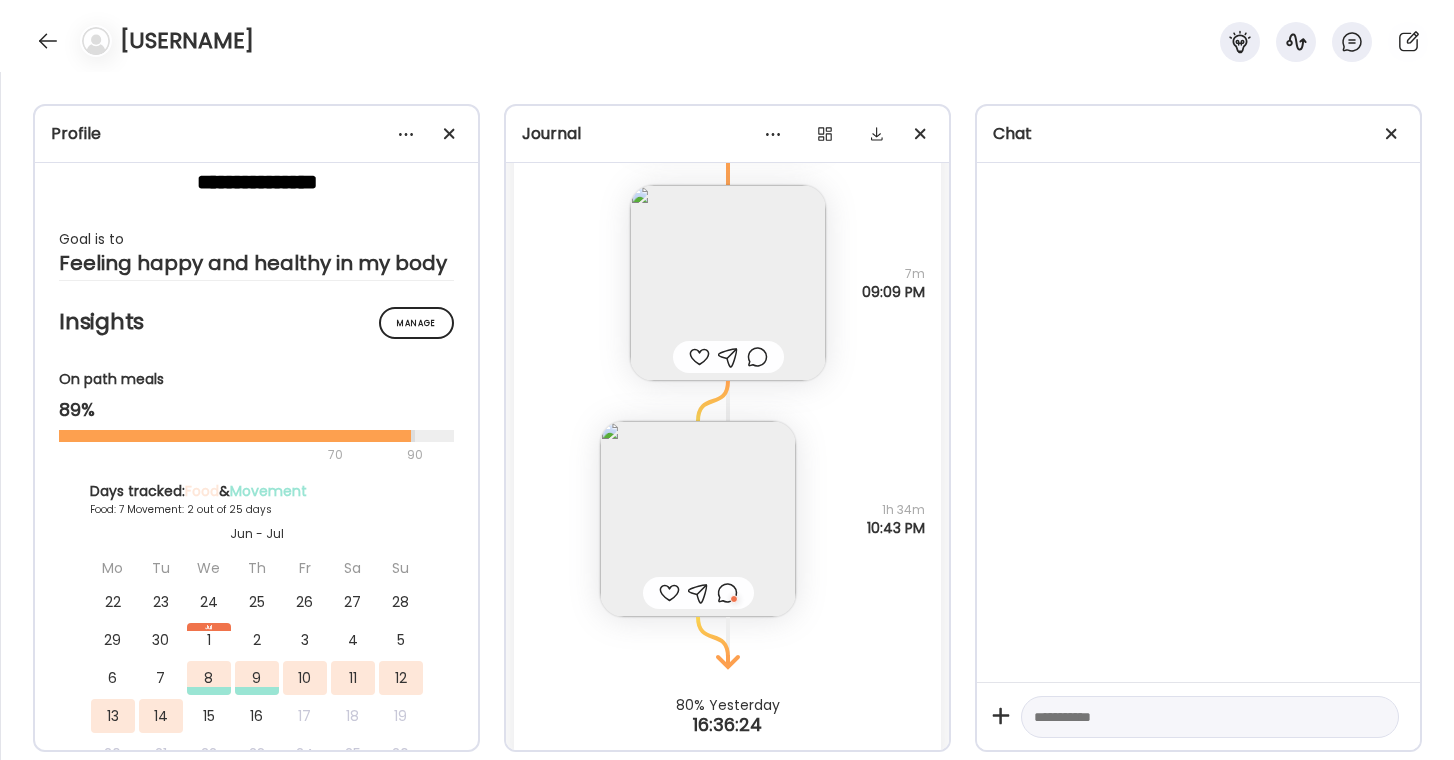 scroll, scrollTop: 170, scrollLeft: 0, axis: vertical 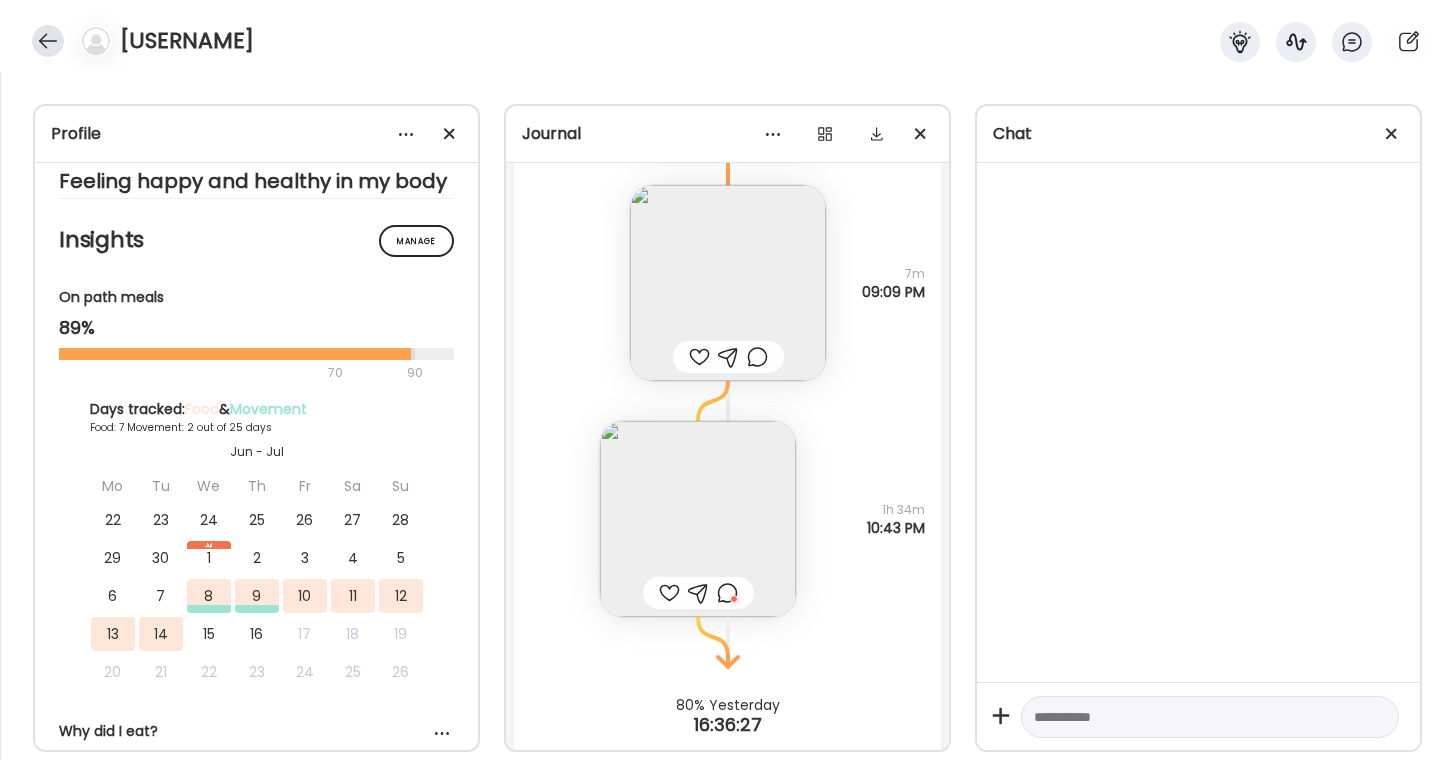 click at bounding box center [48, 41] 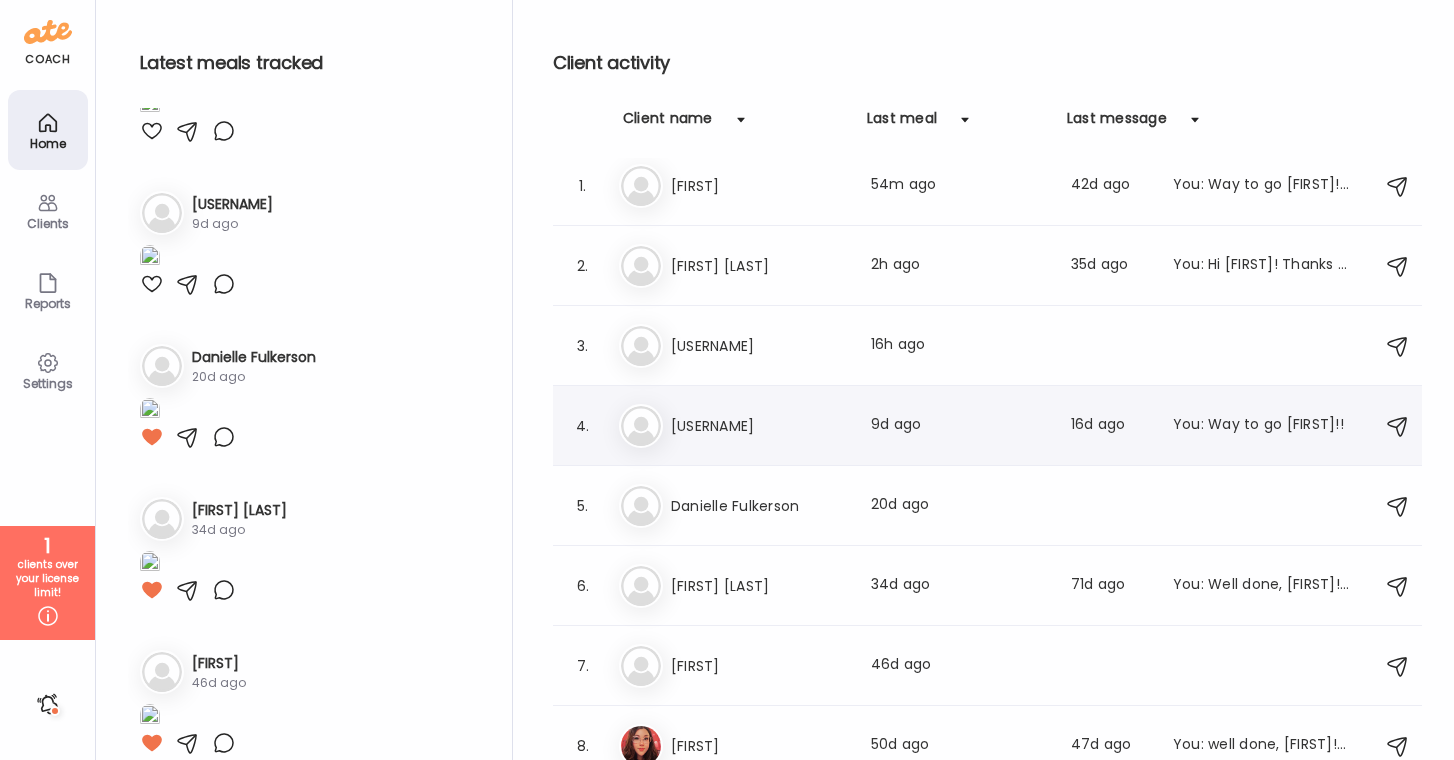 scroll, scrollTop: 15, scrollLeft: 0, axis: vertical 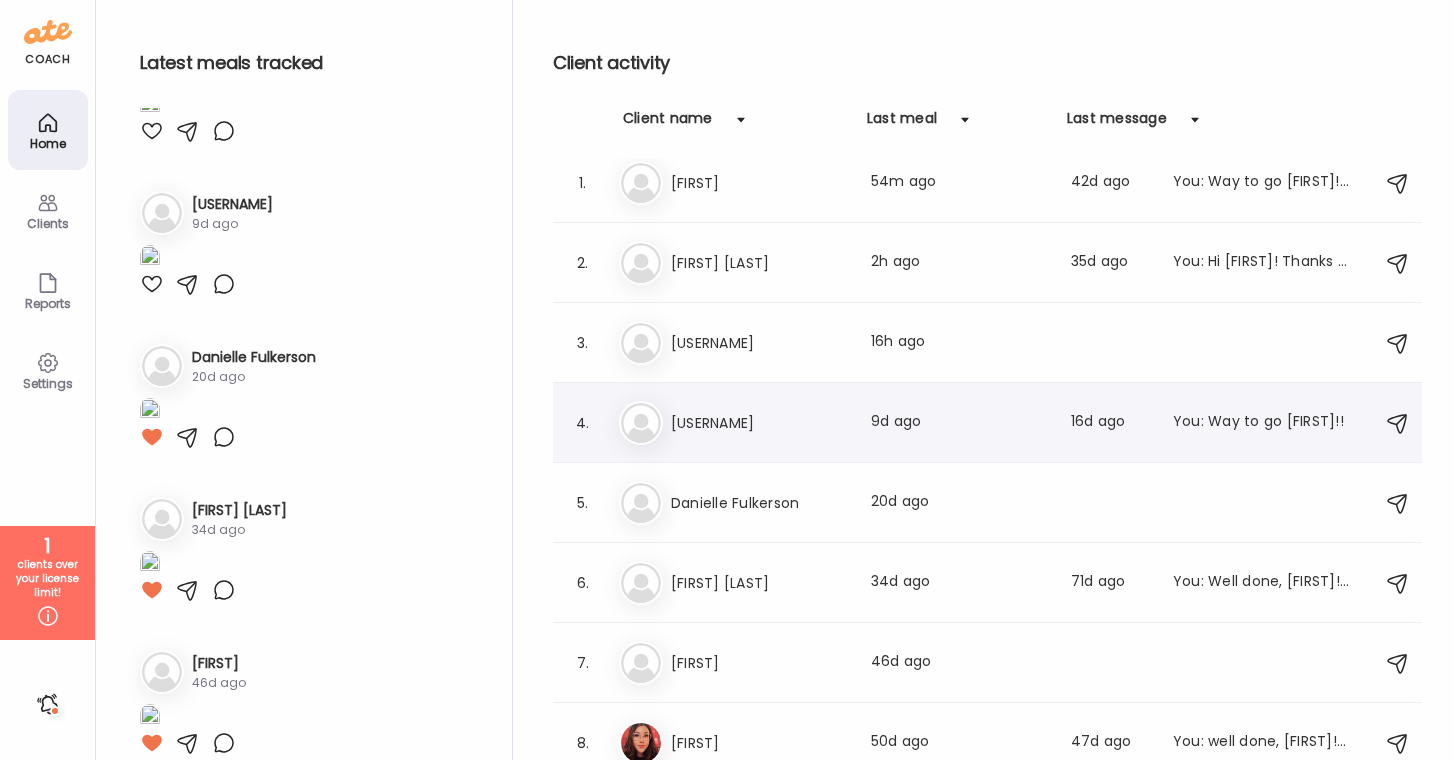 click on "4.
Sa
SarahTimm
Last meal:  9d ago Last message:  16d ago You: Way to go Sarah!!" at bounding box center (987, 423) 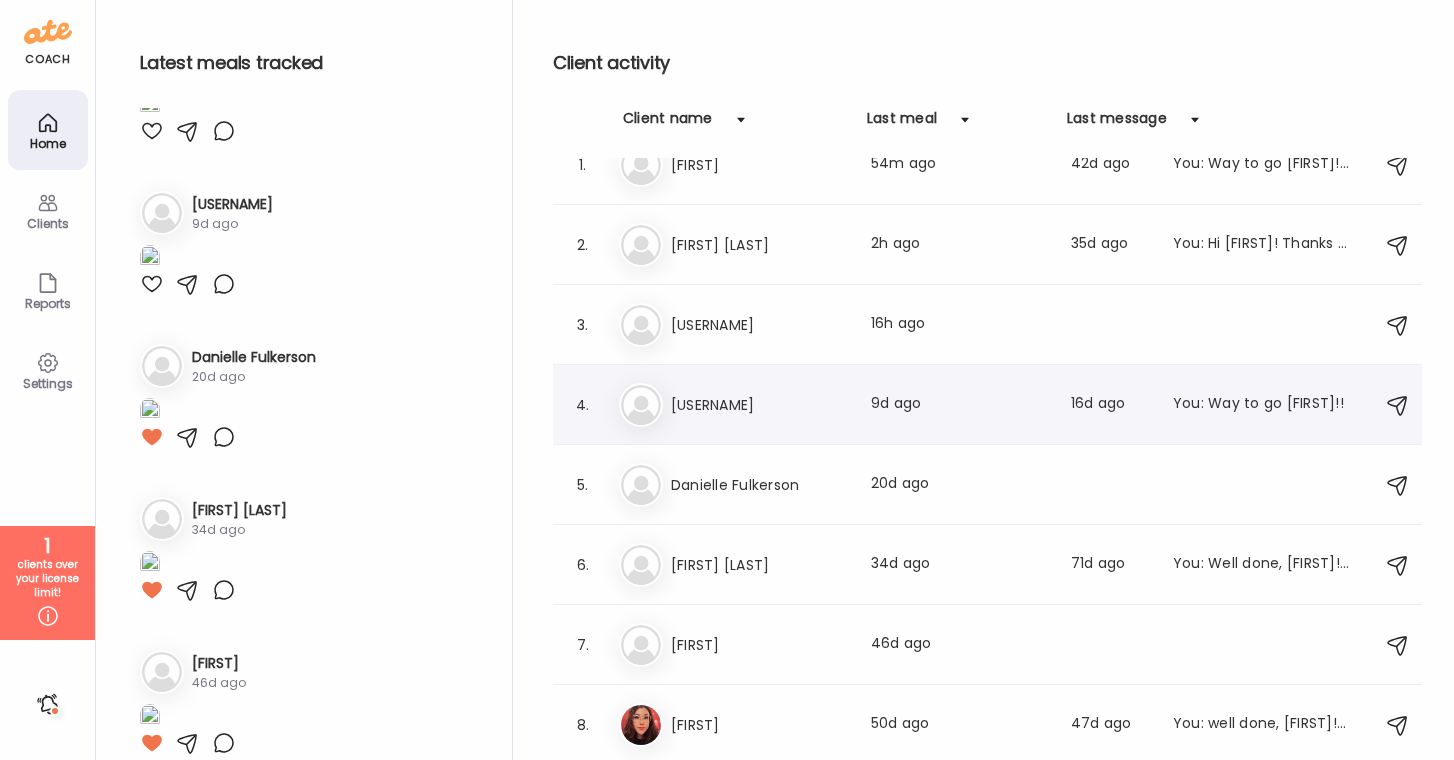 scroll, scrollTop: 35, scrollLeft: 0, axis: vertical 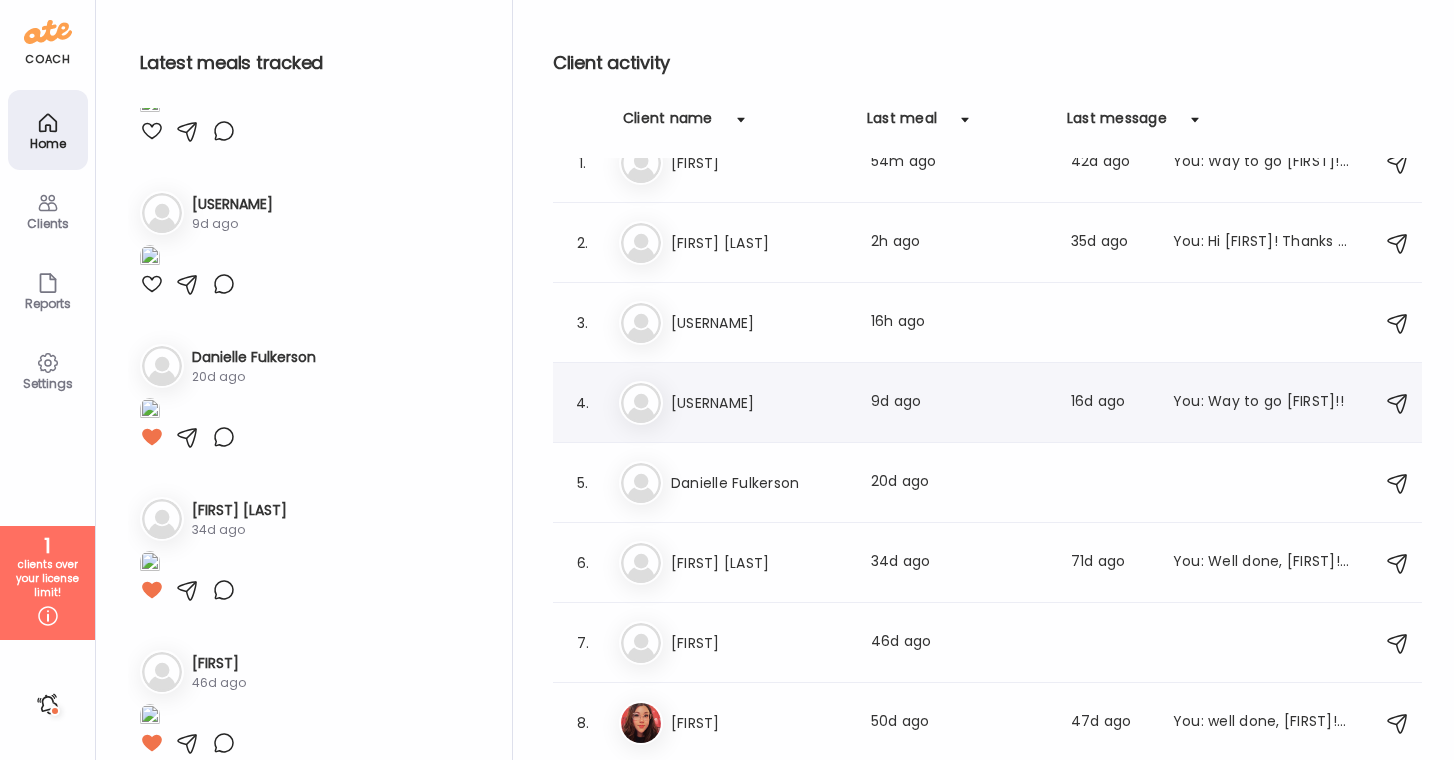 click on "Last meal:  9d ago" at bounding box center (959, 403) 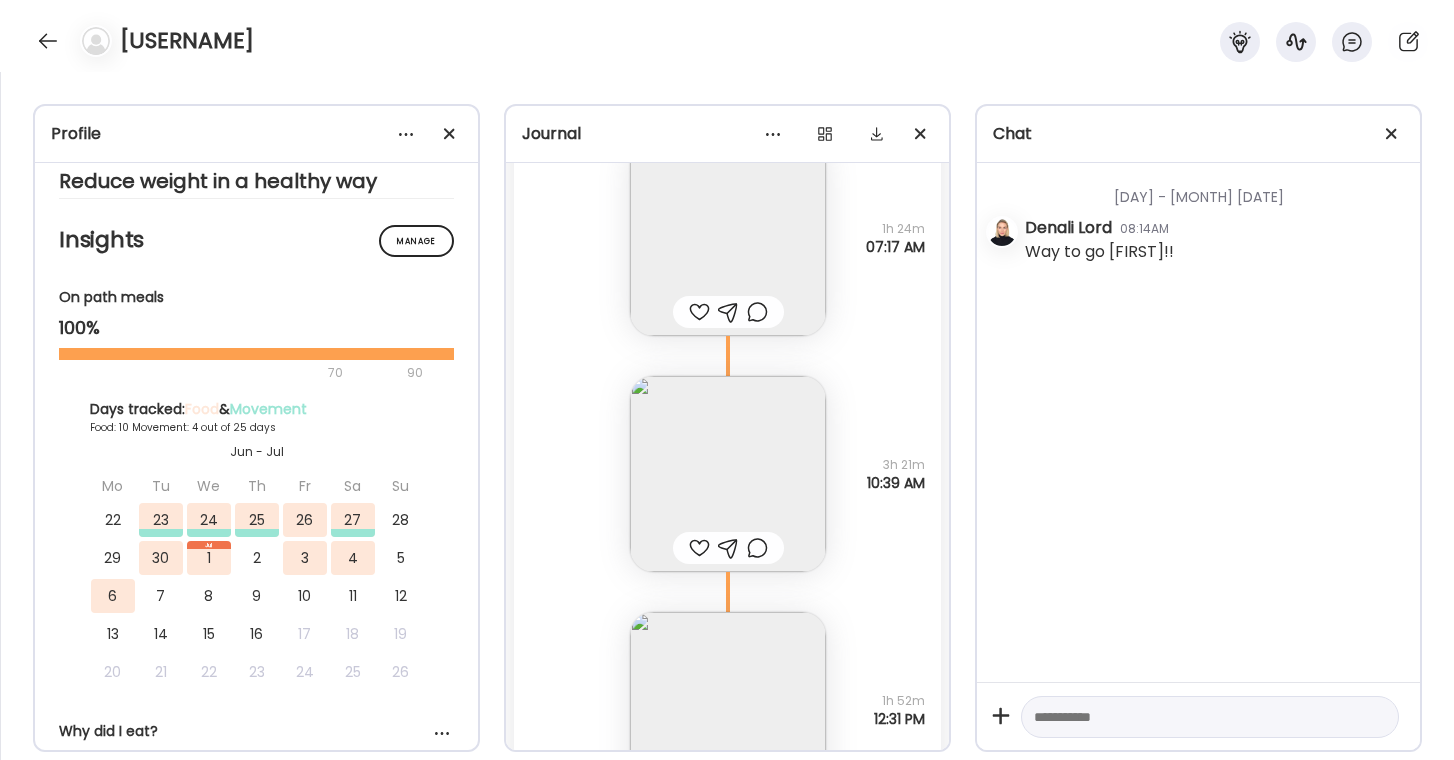 scroll, scrollTop: 13980, scrollLeft: 0, axis: vertical 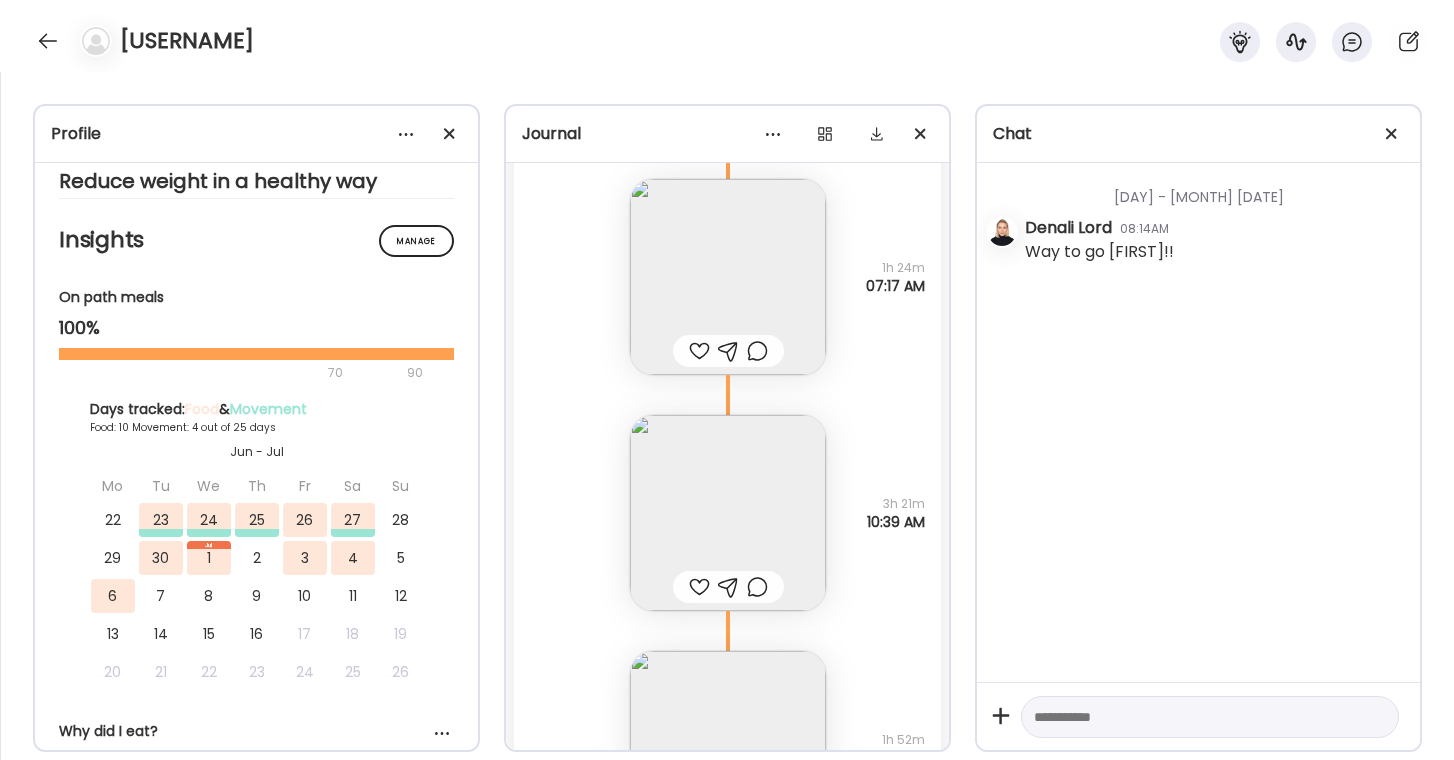 click at bounding box center [1192, 717] 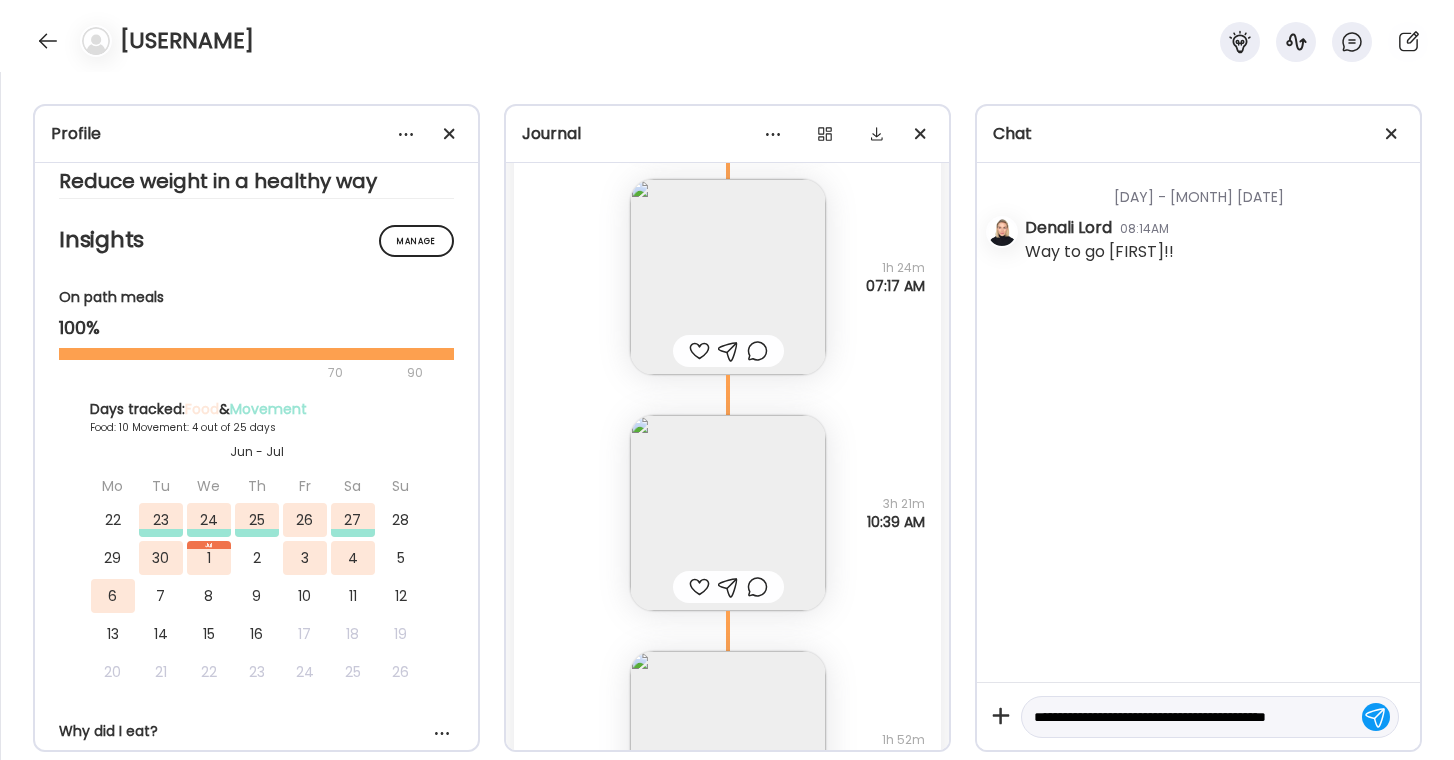 scroll, scrollTop: 23, scrollLeft: 0, axis: vertical 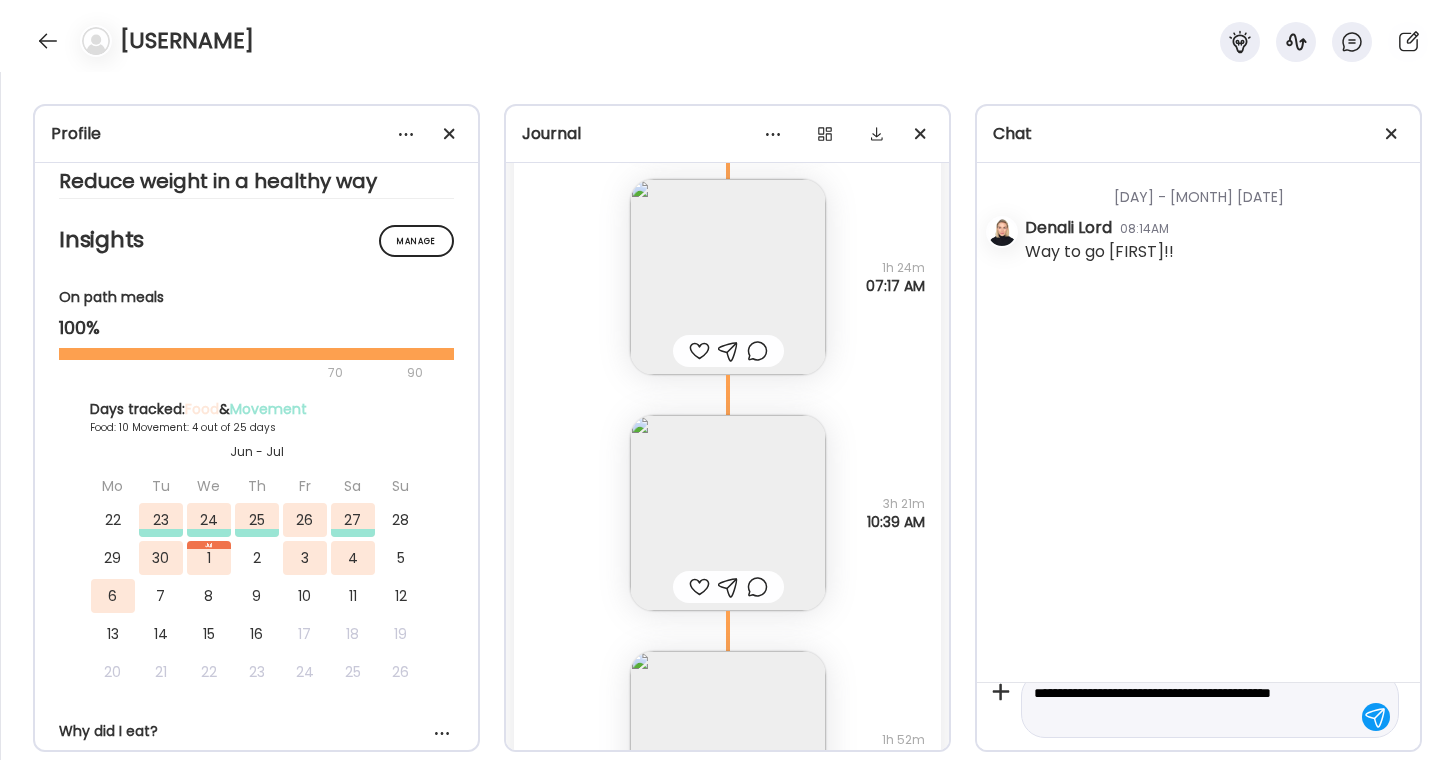 type on "**********" 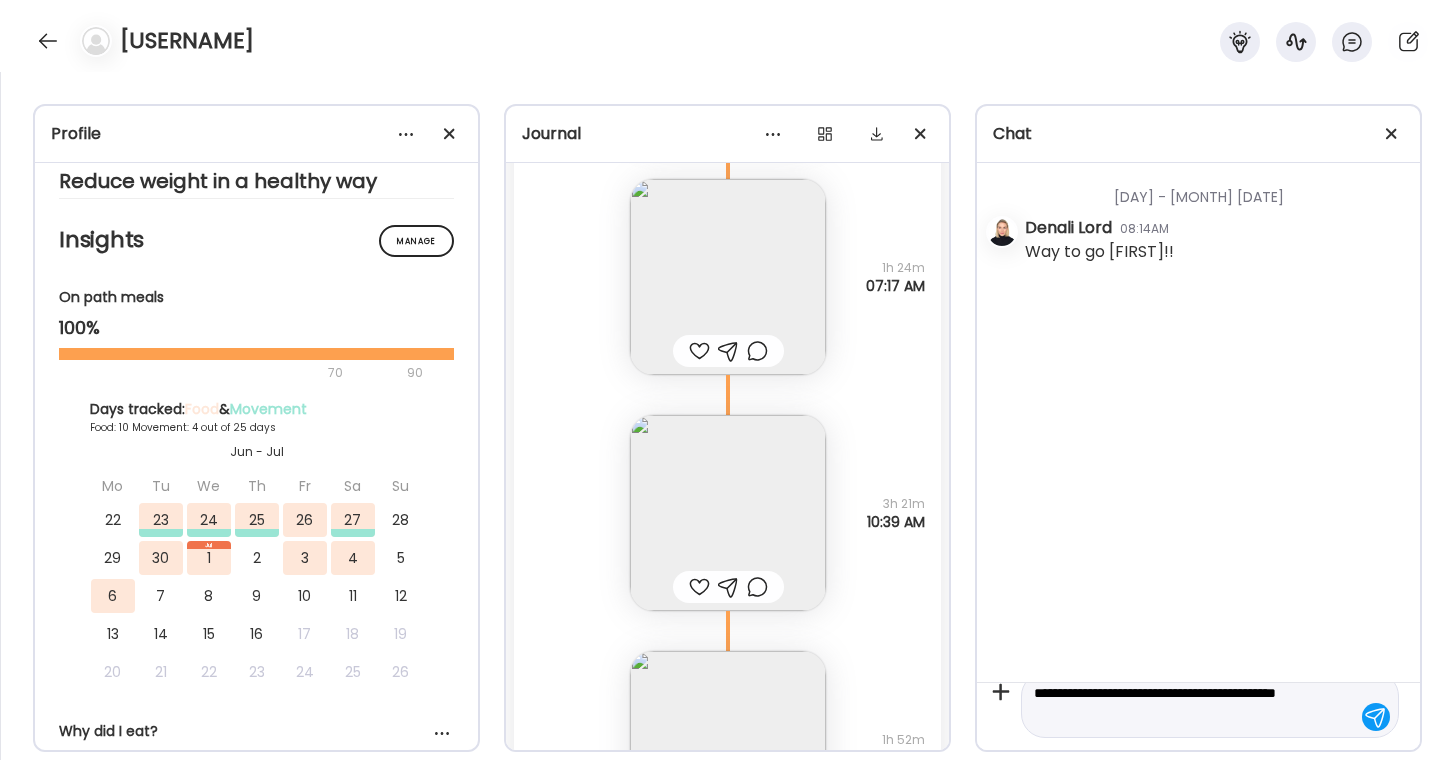 type 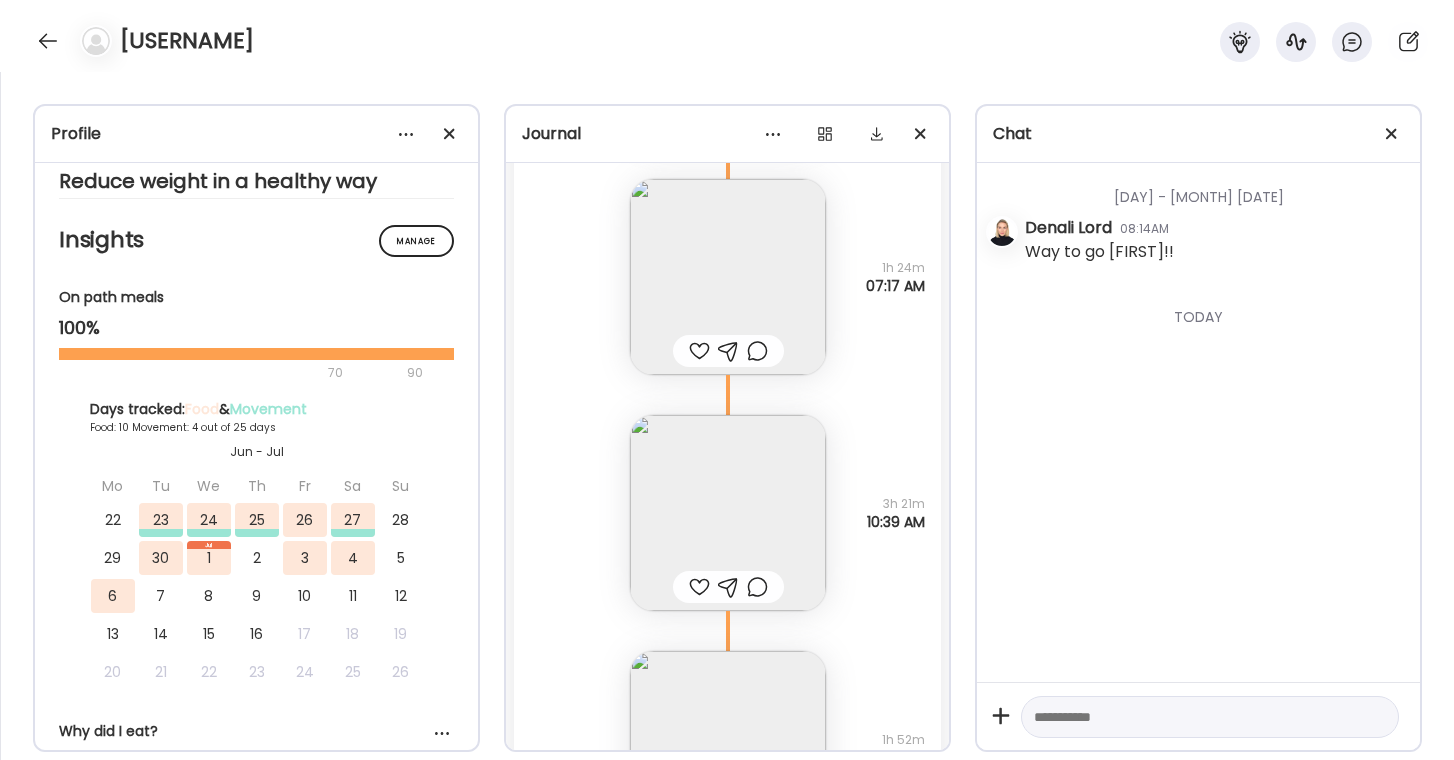 scroll, scrollTop: 0, scrollLeft: 0, axis: both 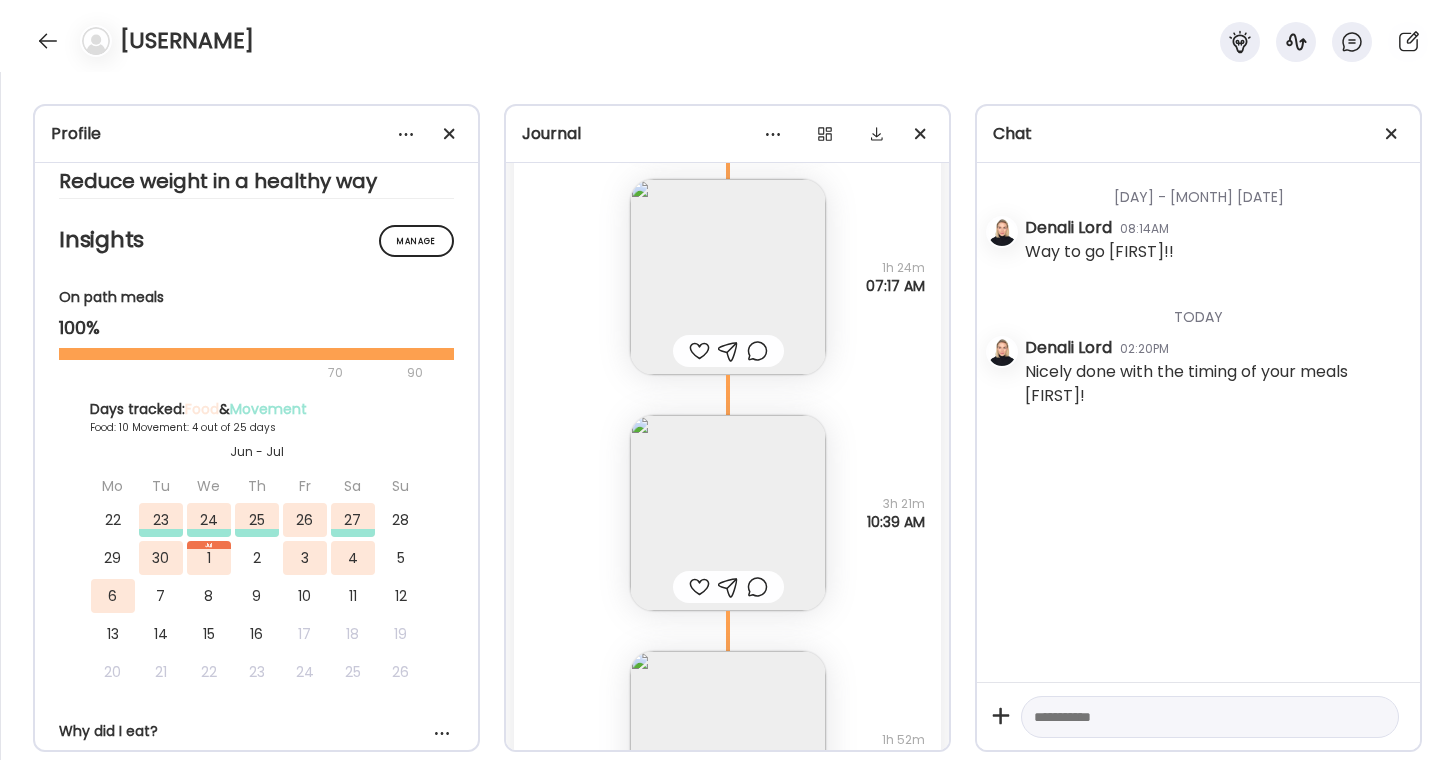 click at bounding box center [699, 351] 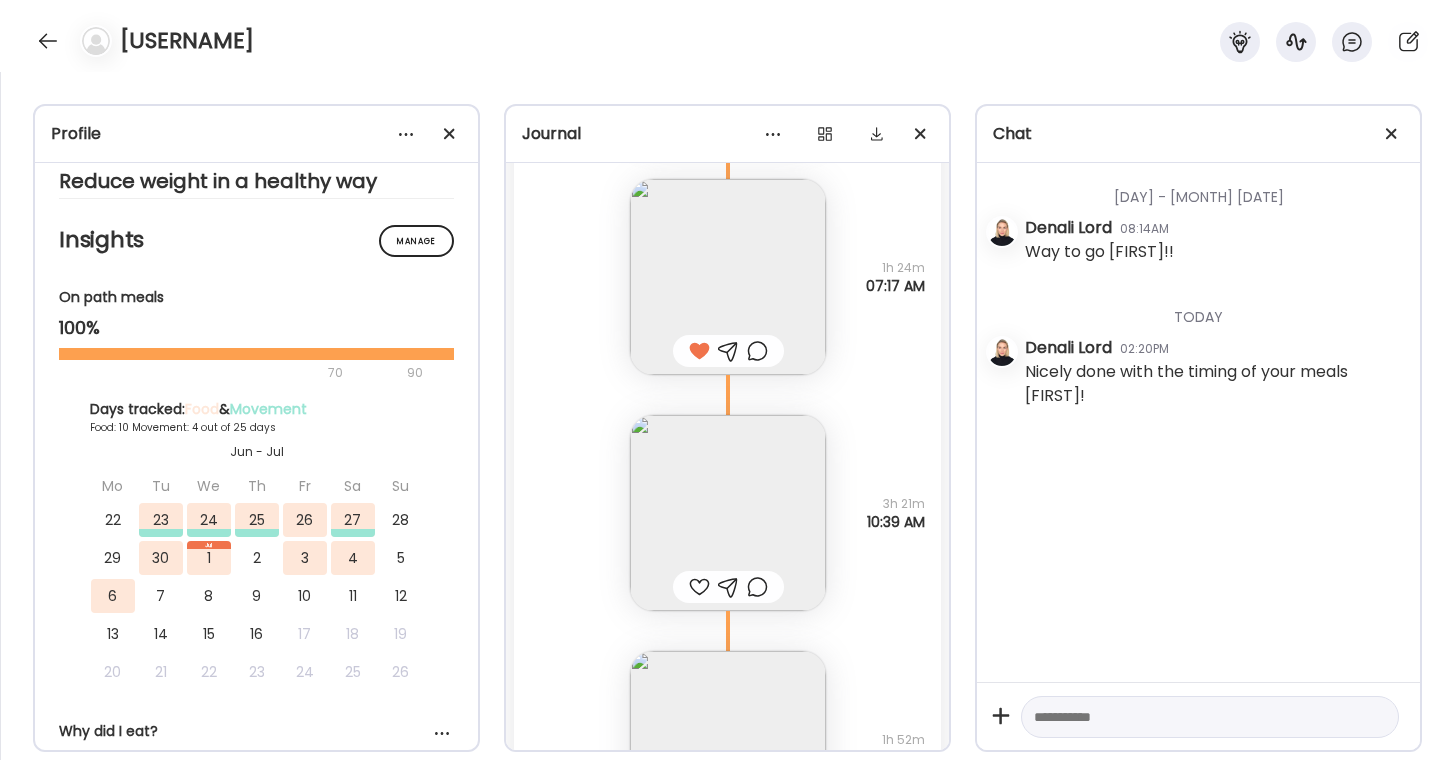 click at bounding box center [699, 587] 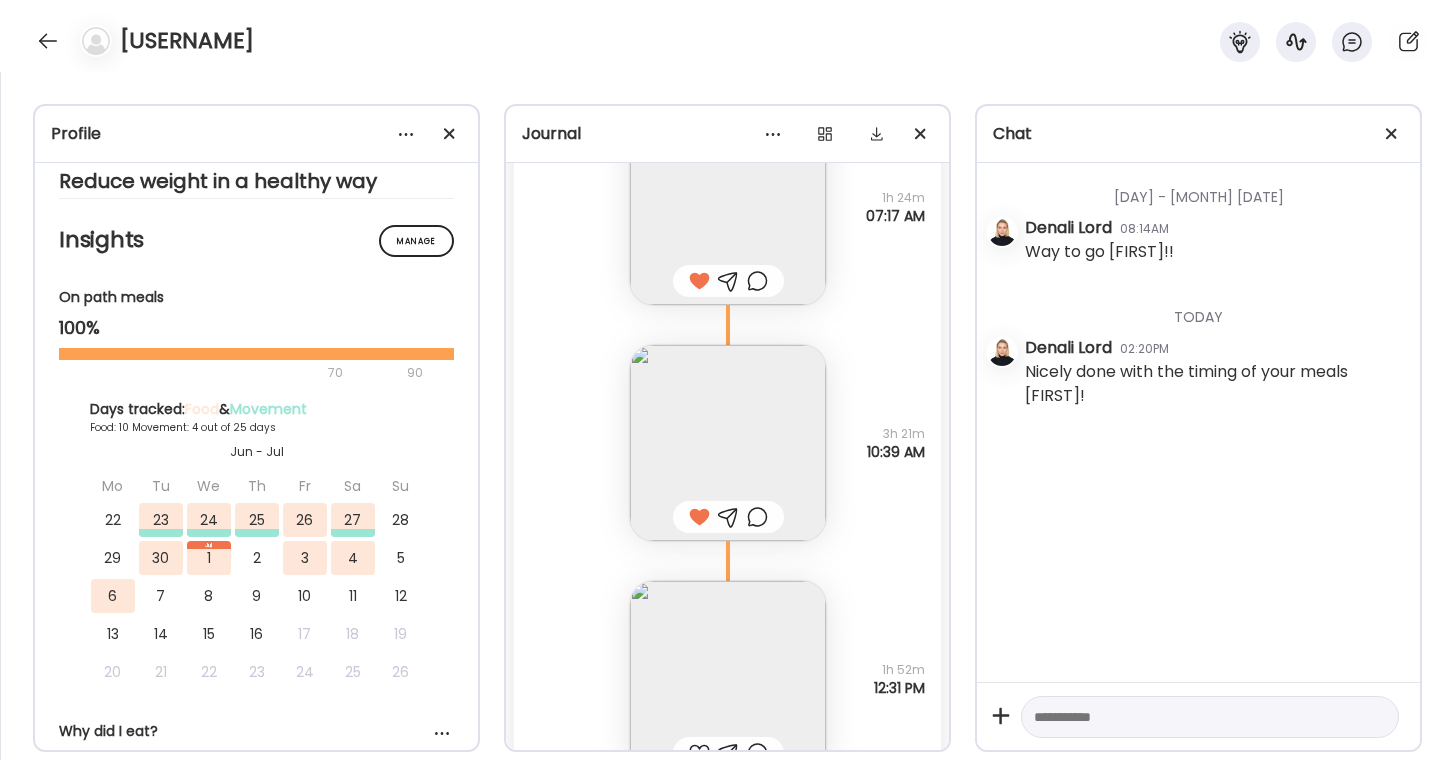 scroll, scrollTop: 14164, scrollLeft: 0, axis: vertical 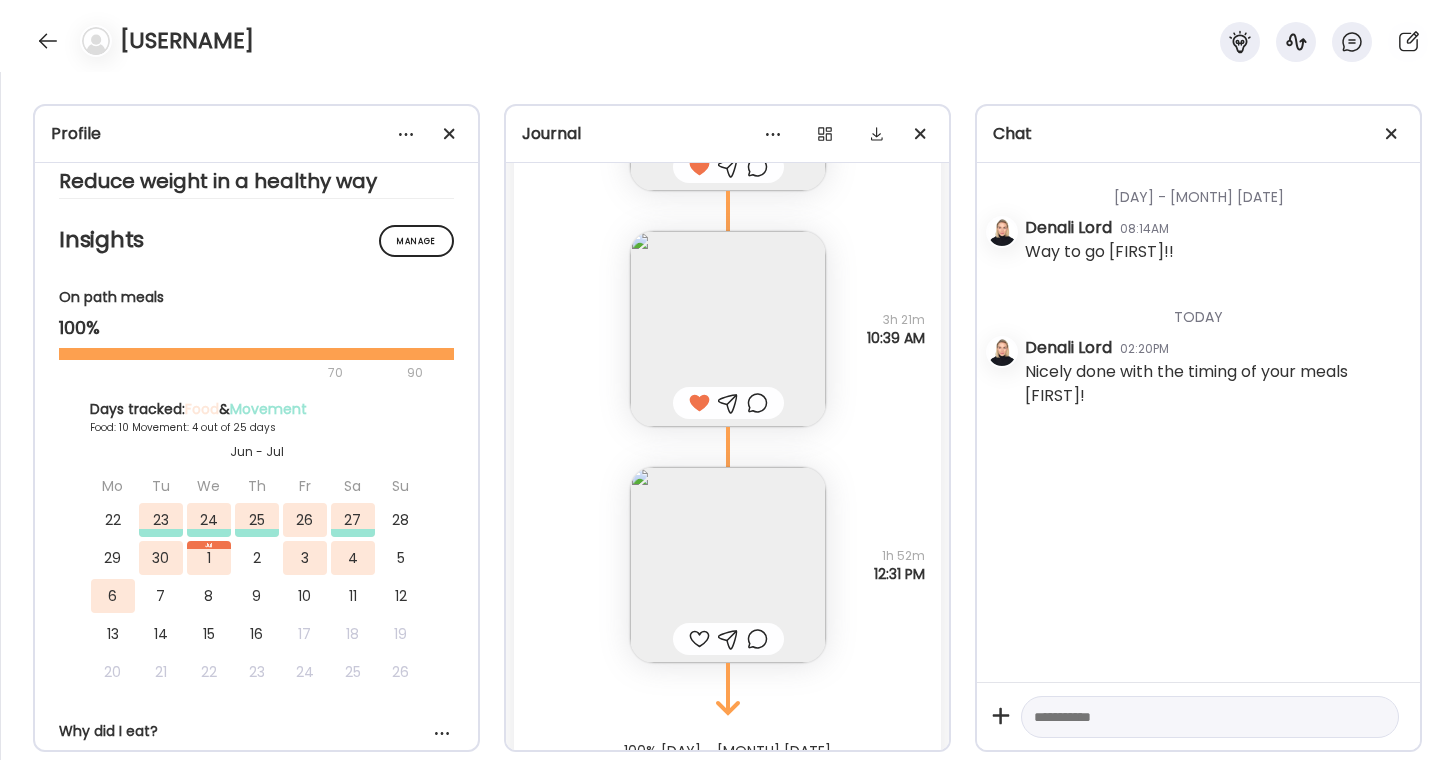 click at bounding box center (699, 639) 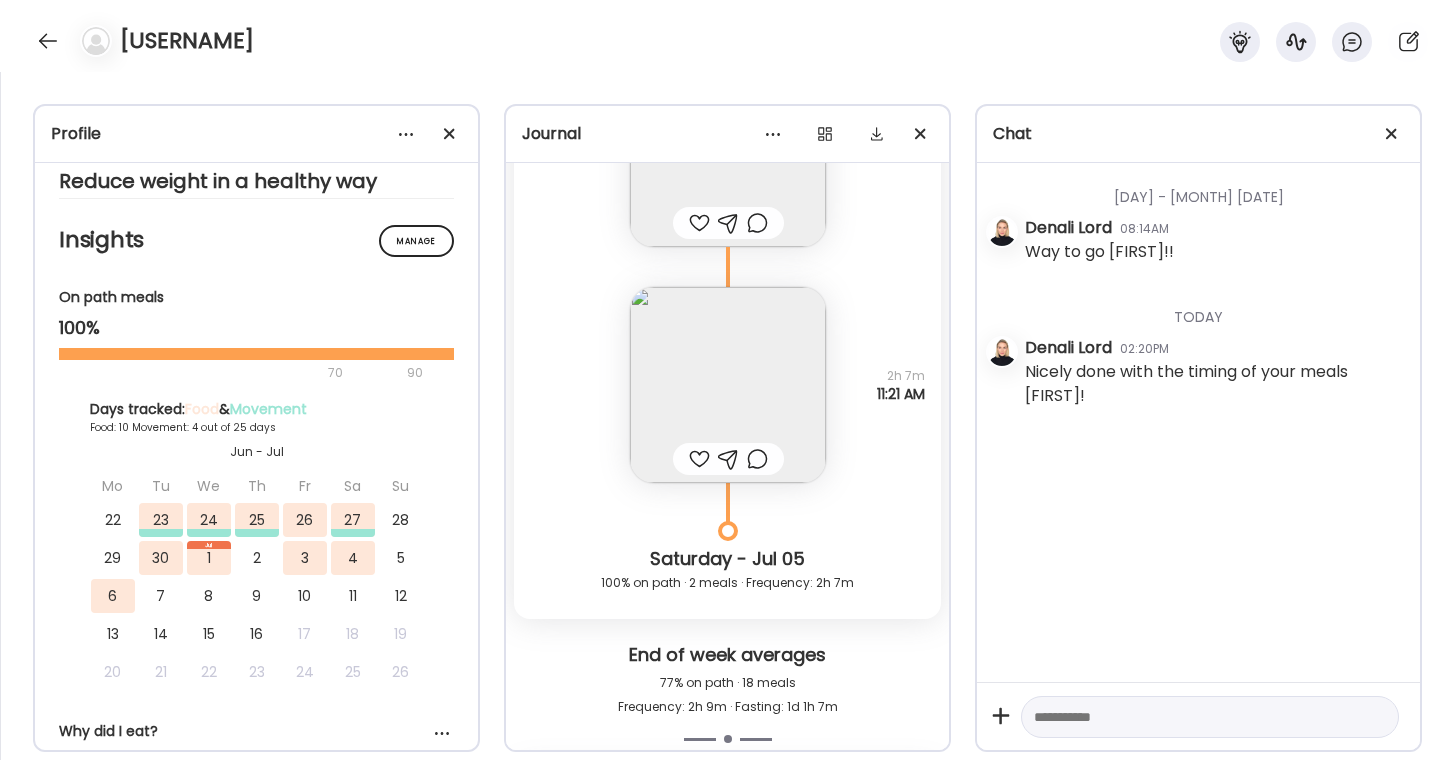 scroll, scrollTop: 12882, scrollLeft: 0, axis: vertical 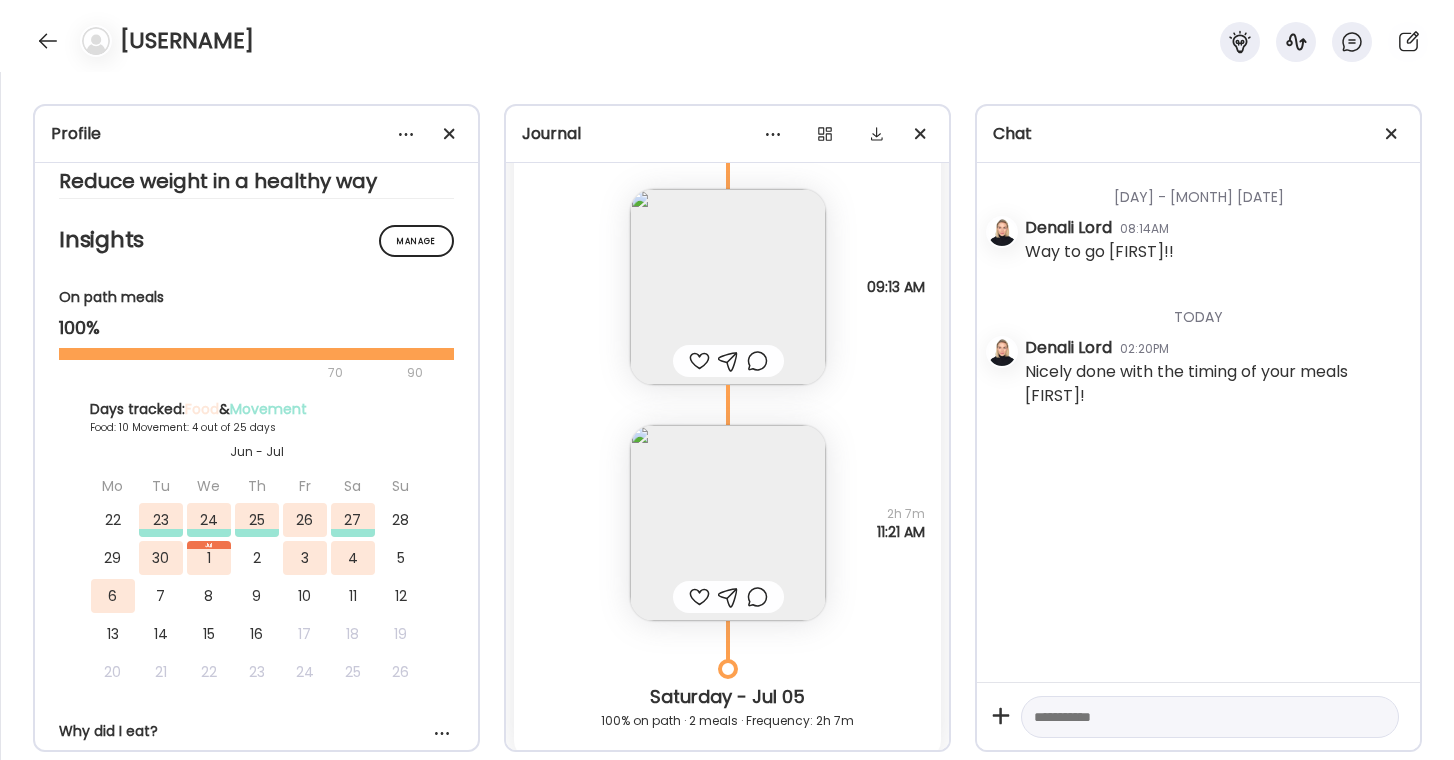 click at bounding box center (699, 597) 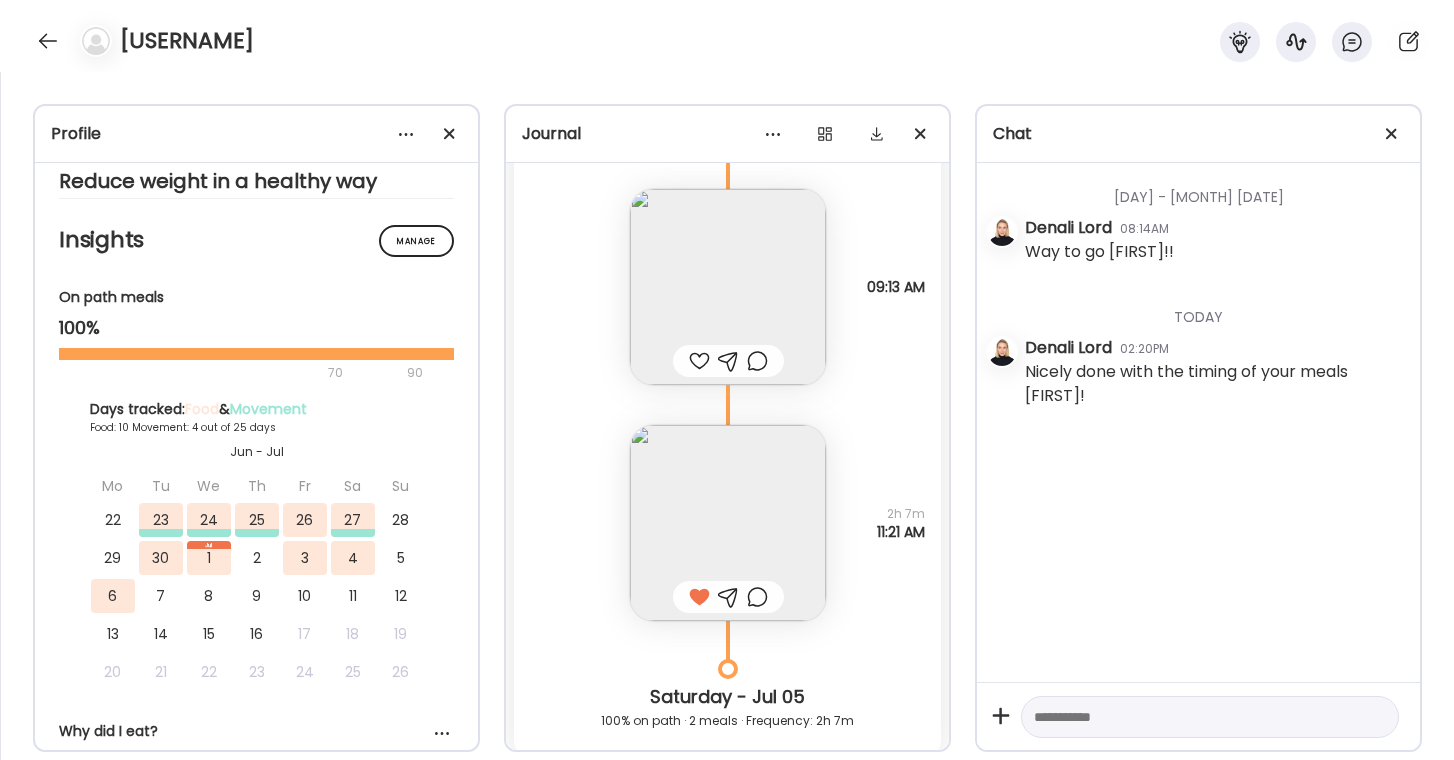 click at bounding box center (699, 361) 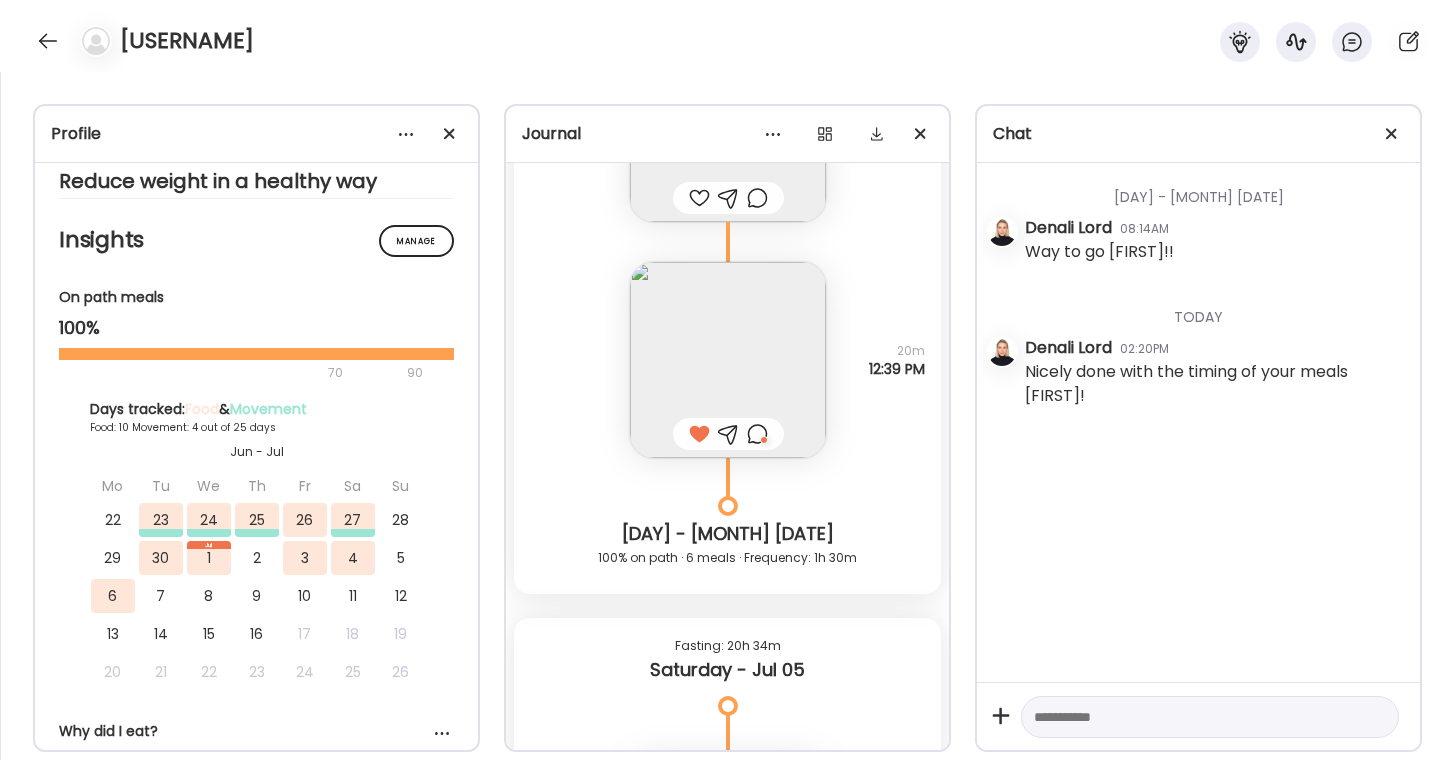 scroll, scrollTop: 12240, scrollLeft: 0, axis: vertical 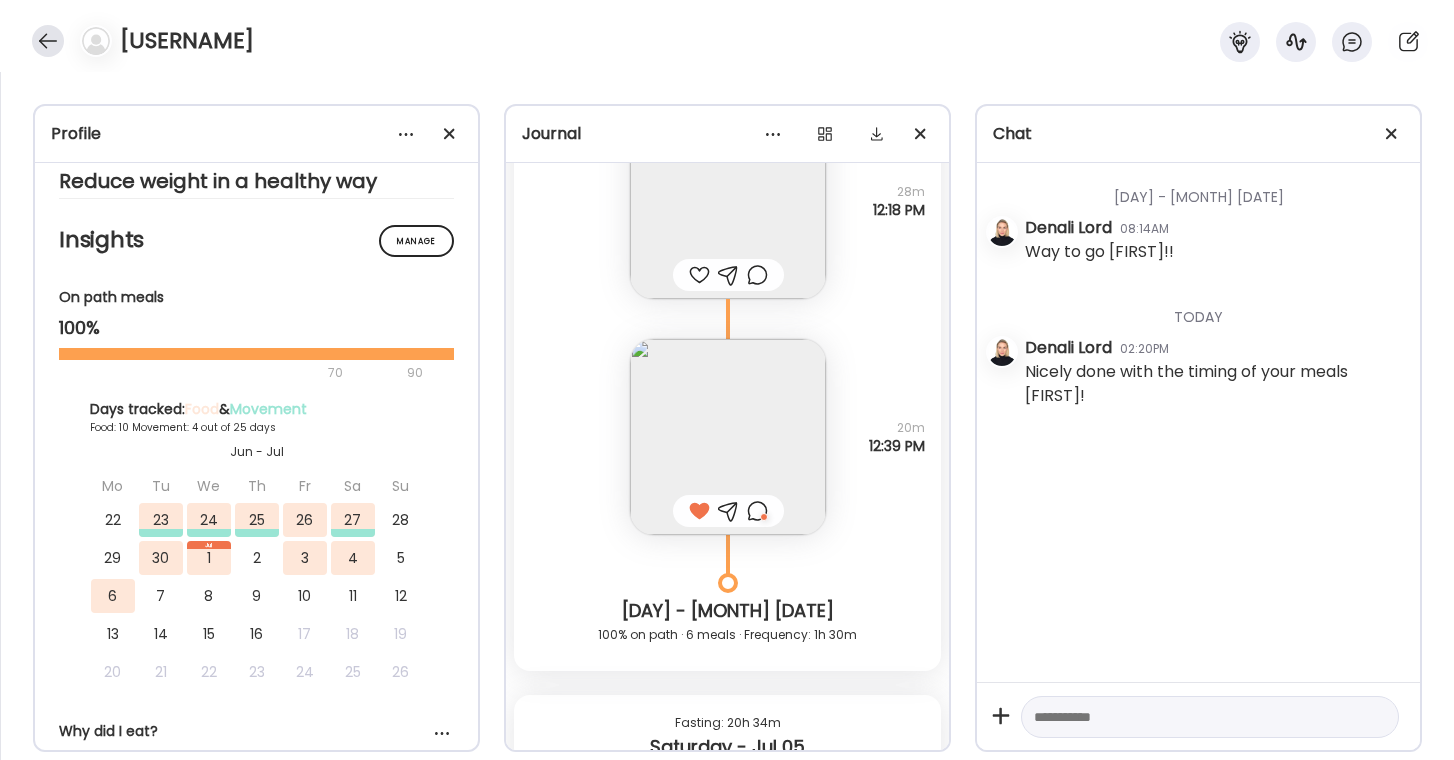 click at bounding box center (48, 41) 